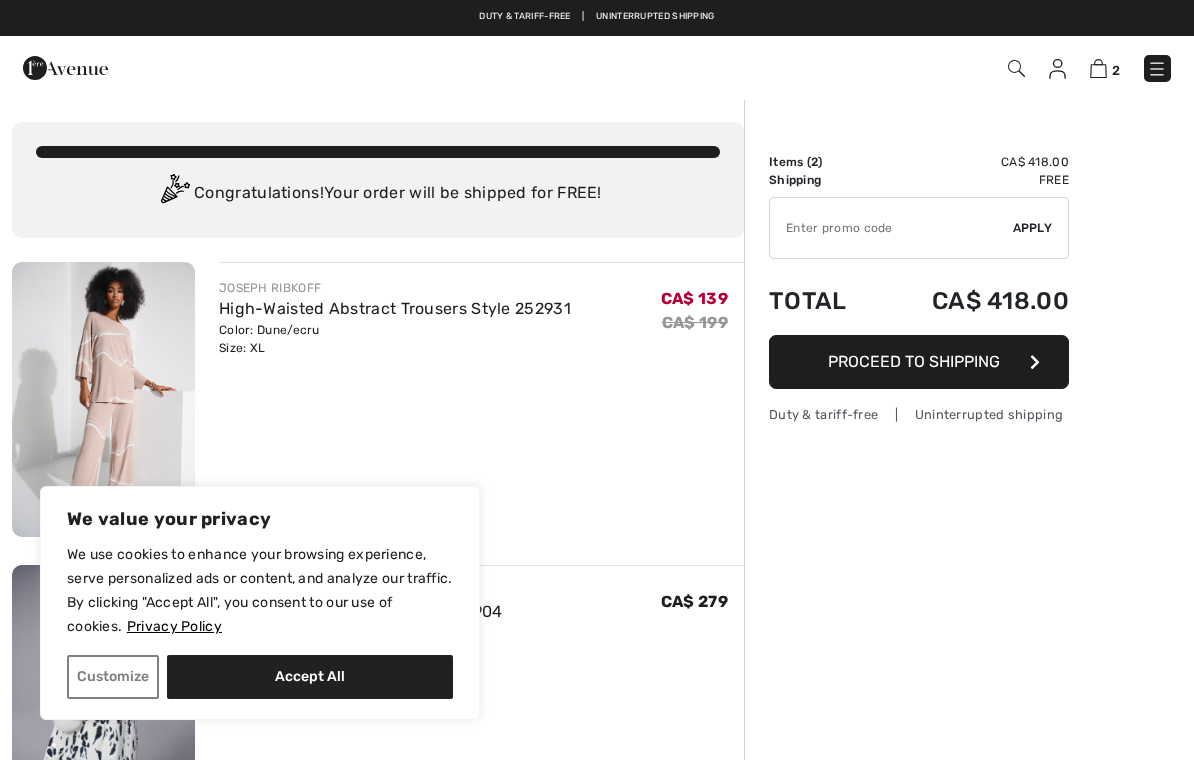 scroll, scrollTop: 0, scrollLeft: 0, axis: both 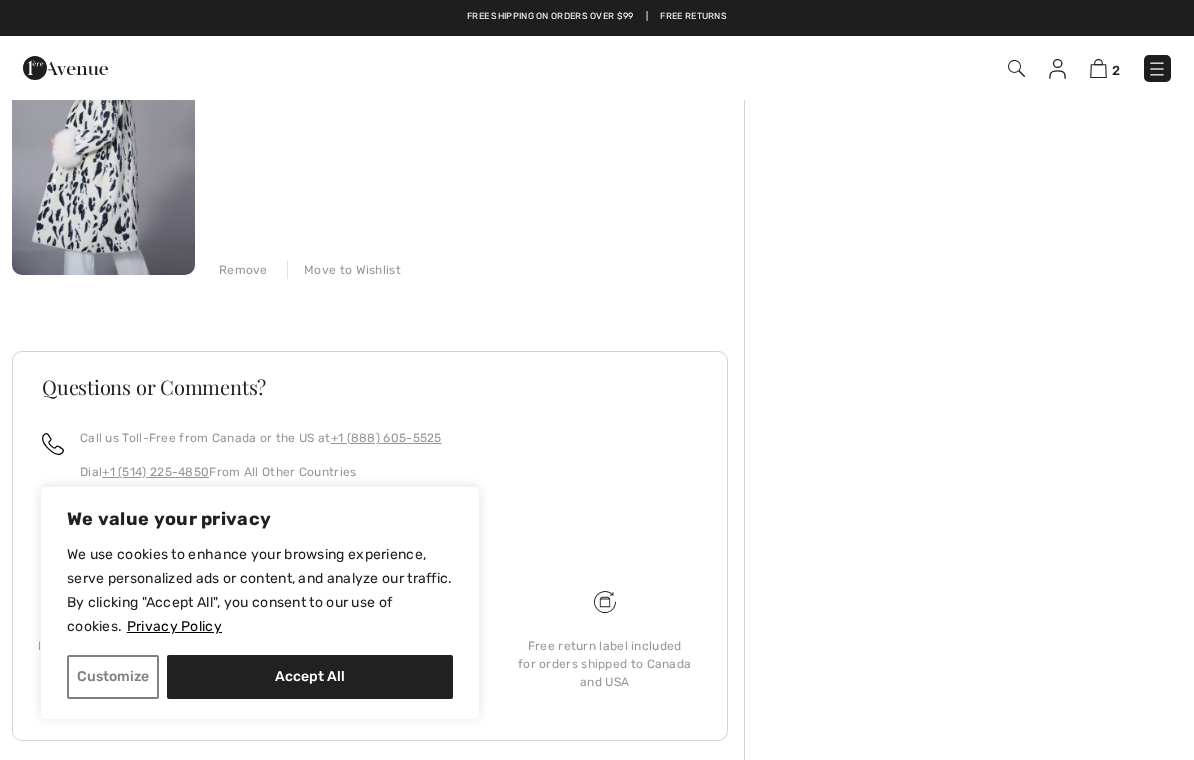 click on "Accept All" at bounding box center (310, 677) 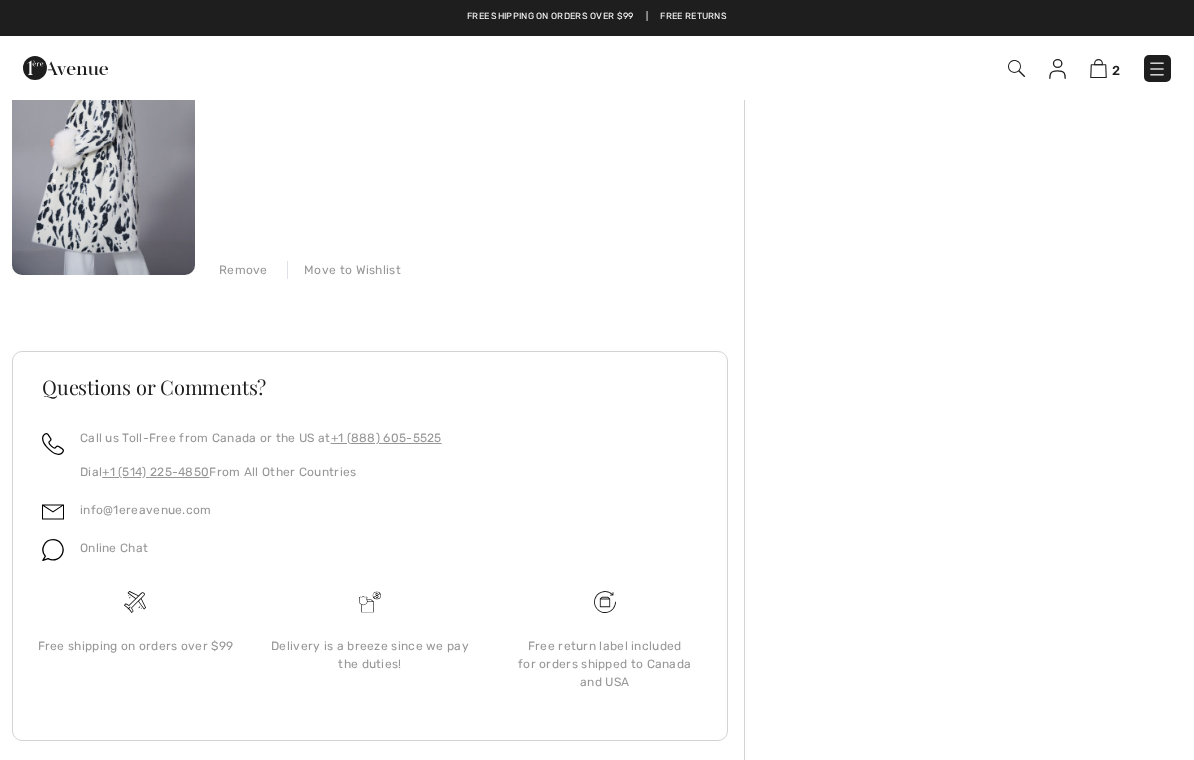 checkbox on "true" 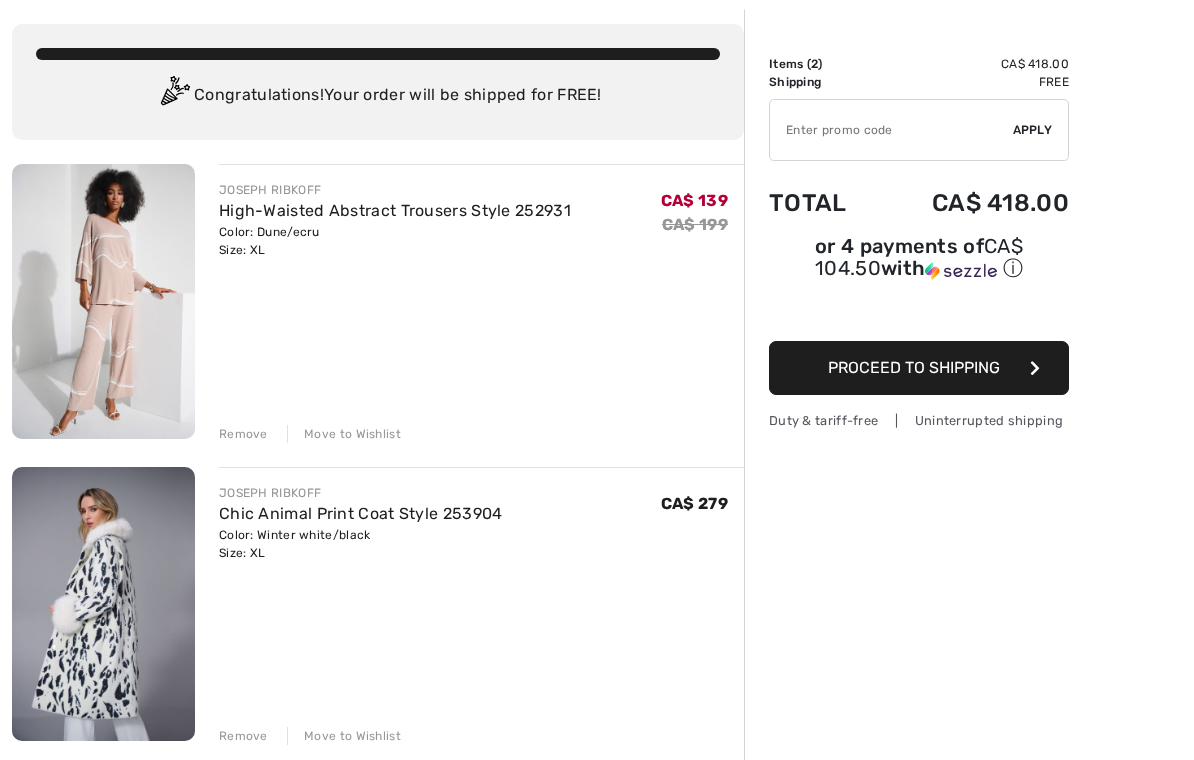 scroll, scrollTop: 98, scrollLeft: 0, axis: vertical 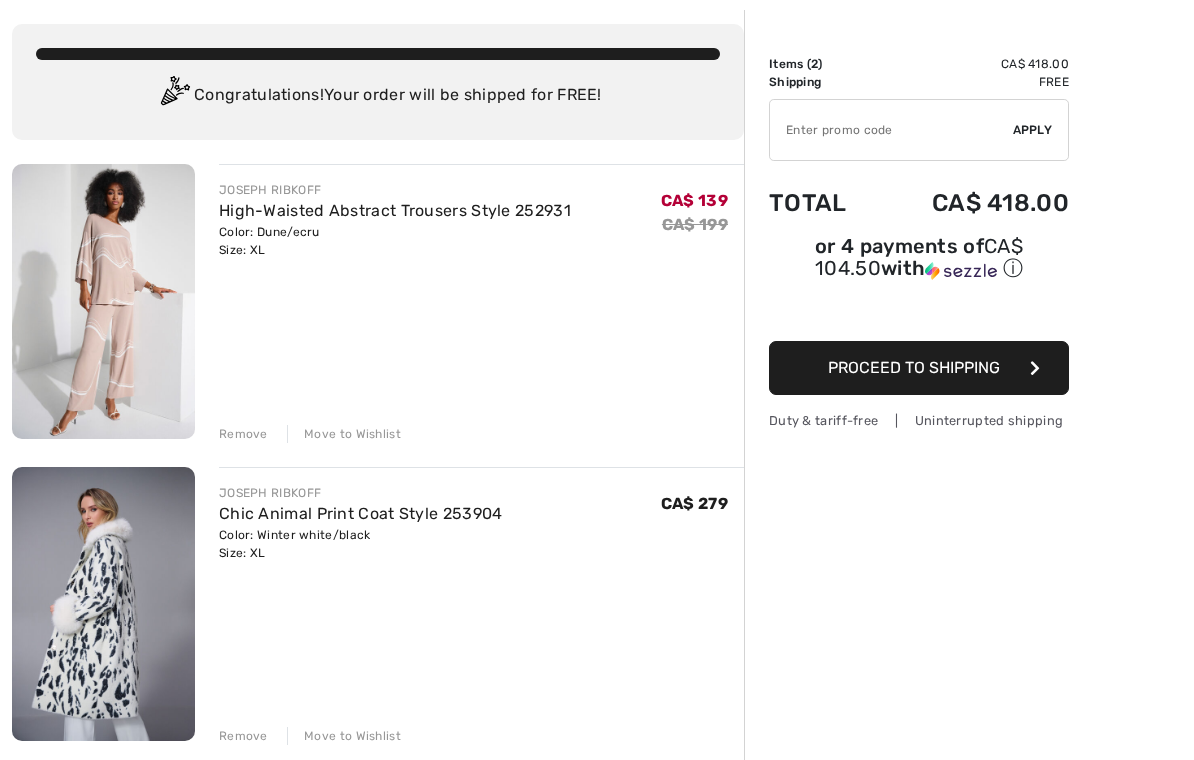 click on "Chic Animal Print Coat Style 253904" at bounding box center [361, 513] 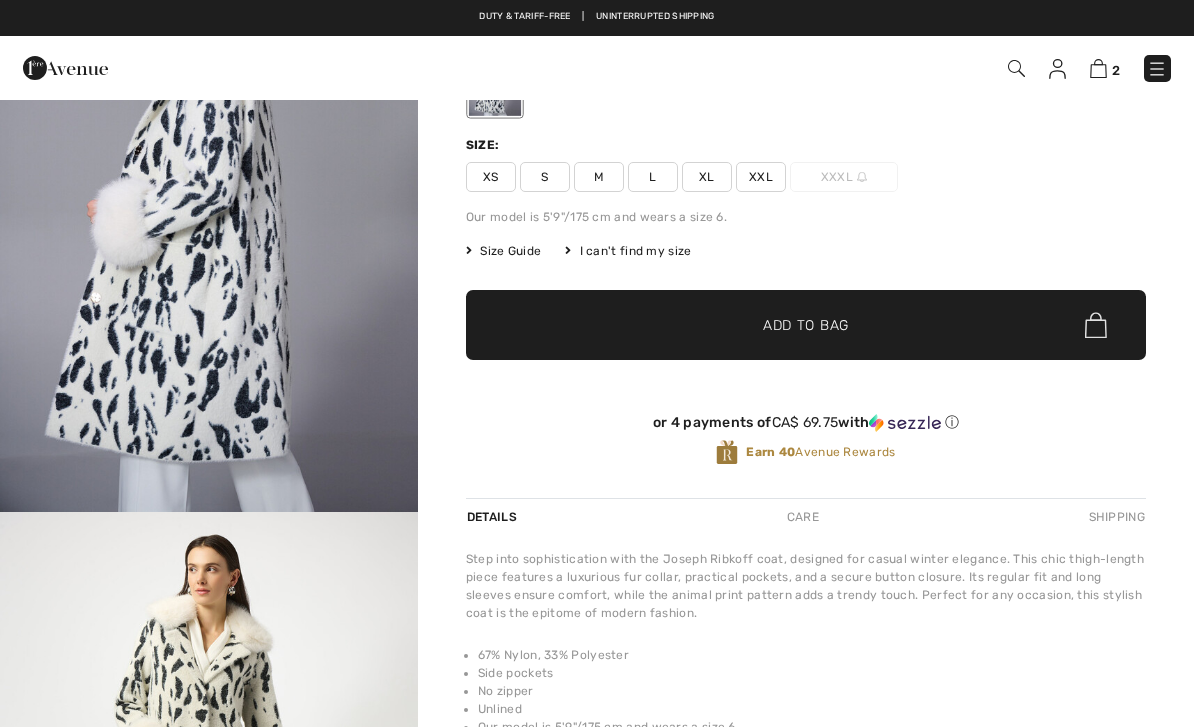 scroll, scrollTop: 213, scrollLeft: 0, axis: vertical 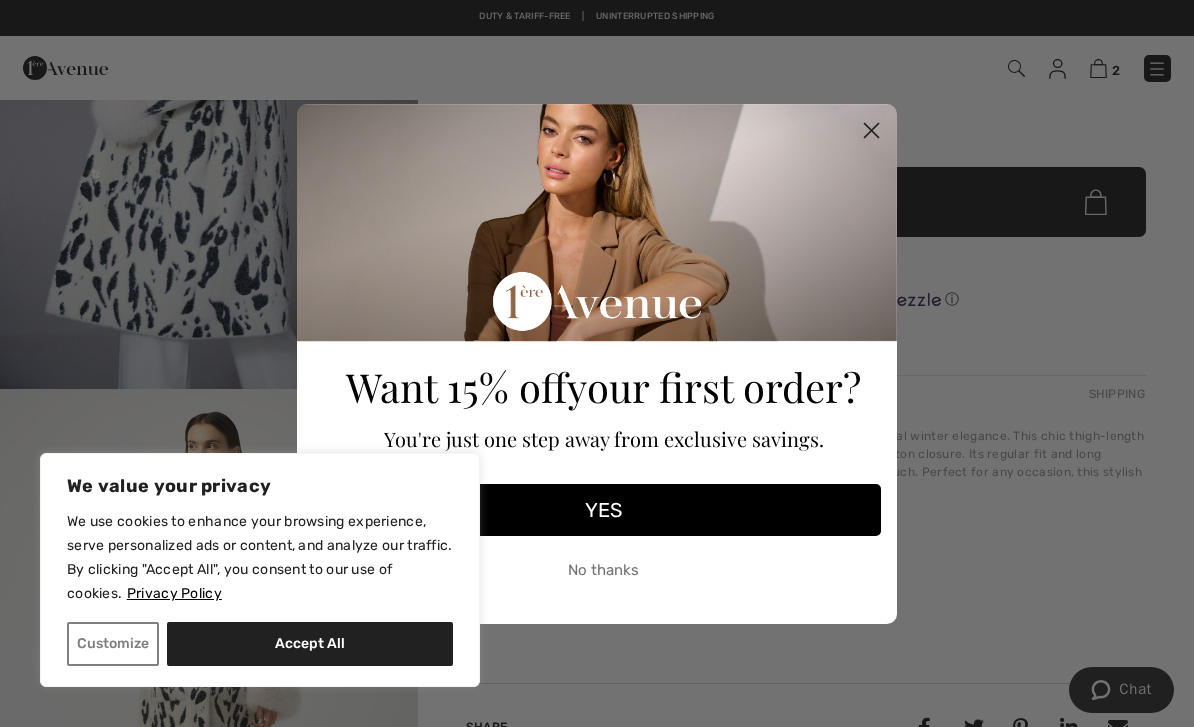 click 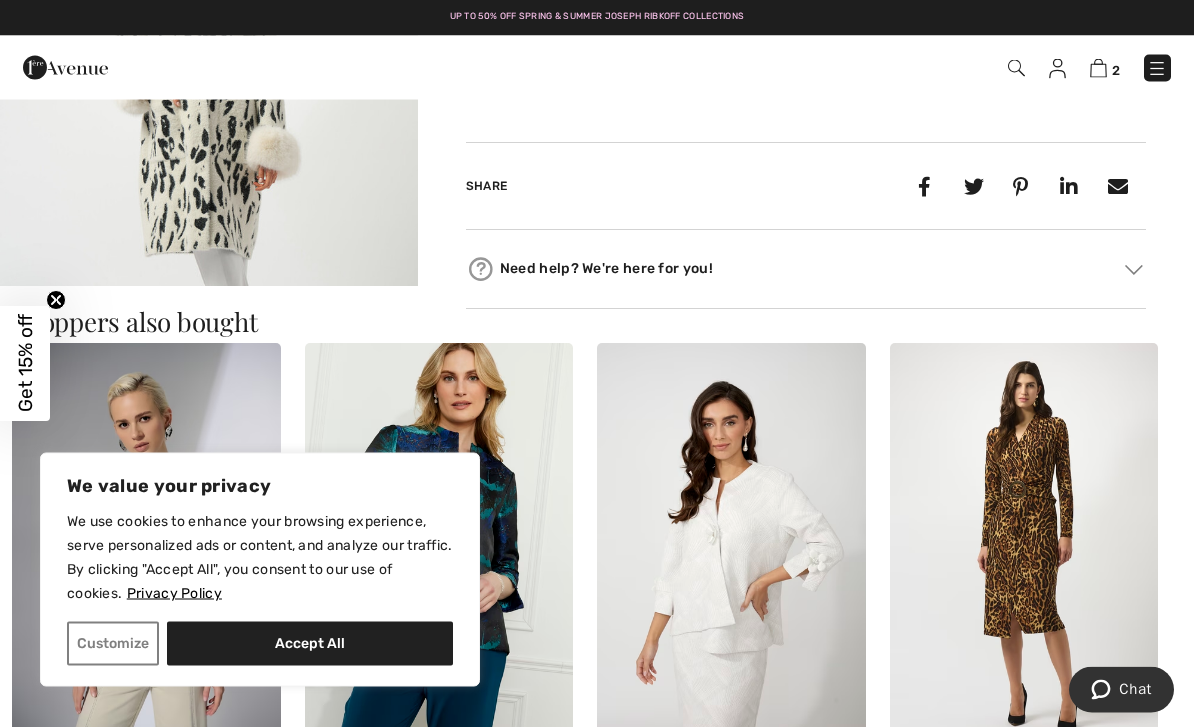 scroll, scrollTop: 877, scrollLeft: 0, axis: vertical 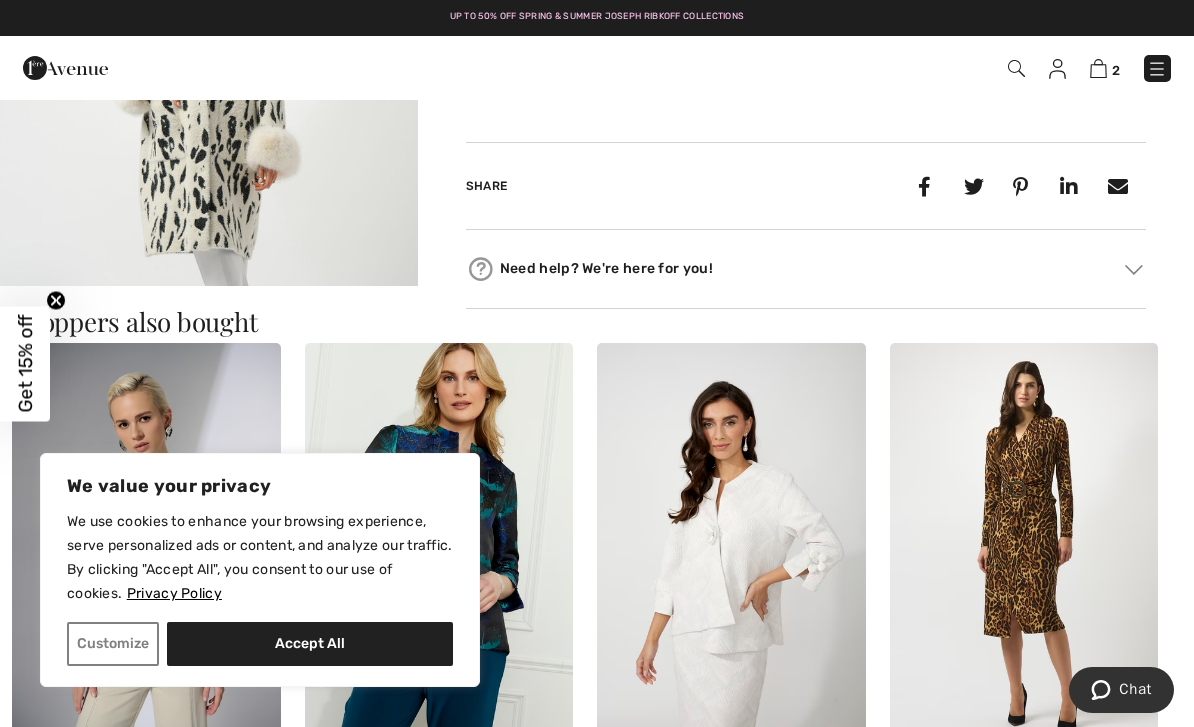 click on "Accept All" at bounding box center [310, 644] 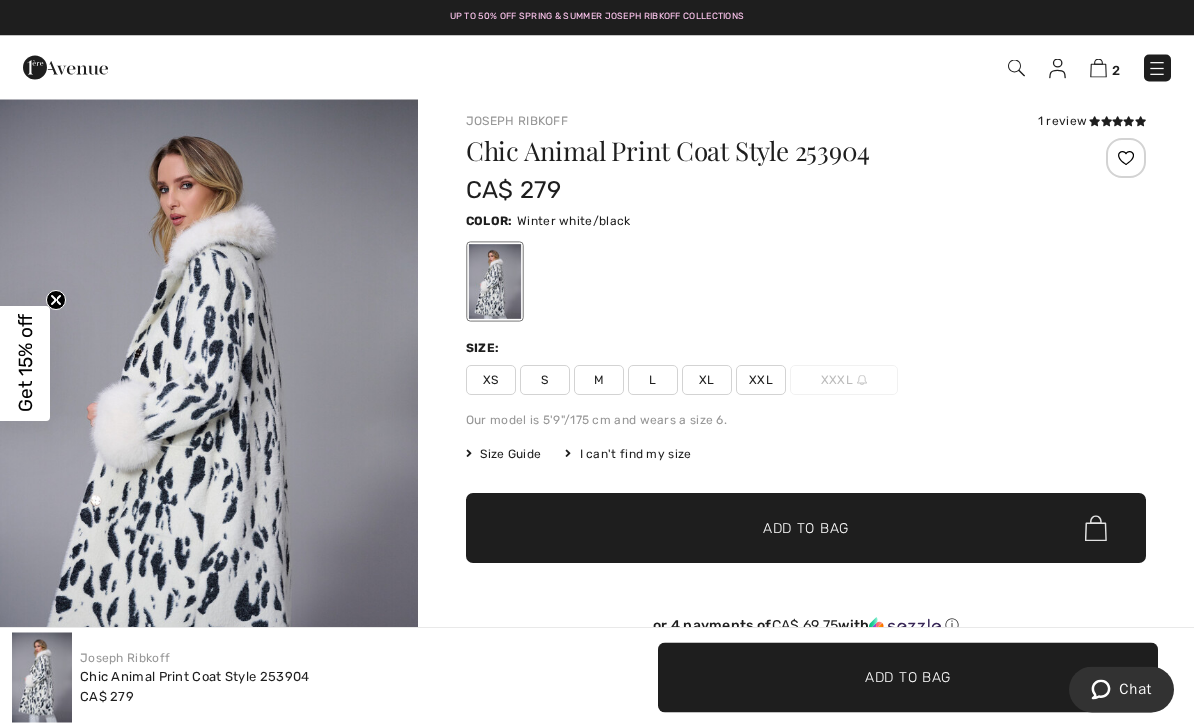 scroll, scrollTop: 0, scrollLeft: 0, axis: both 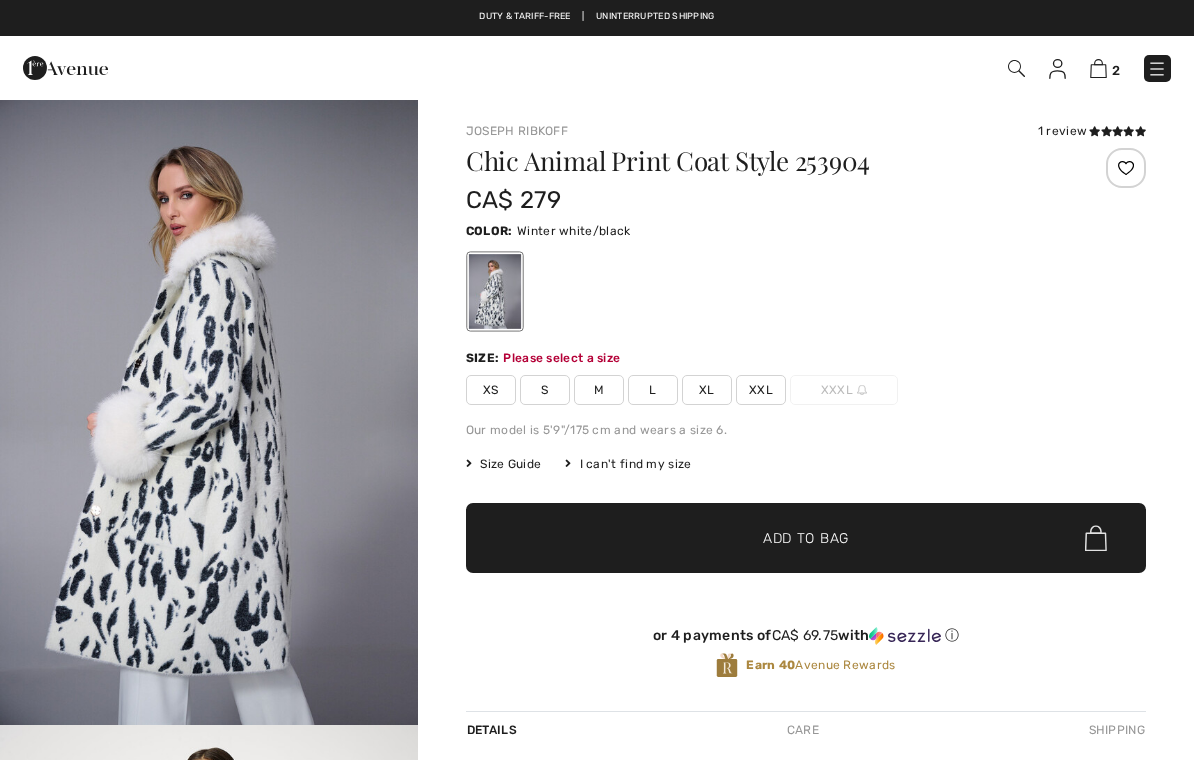 checkbox on "true" 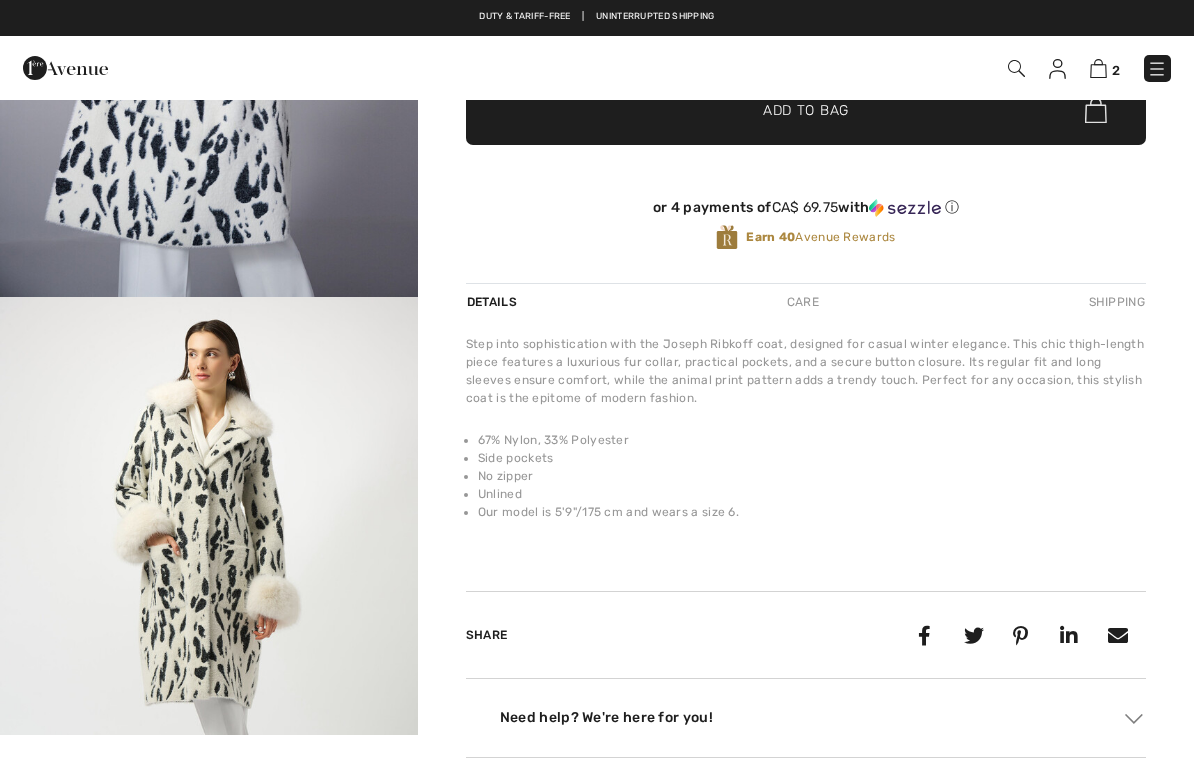 scroll, scrollTop: 0, scrollLeft: 0, axis: both 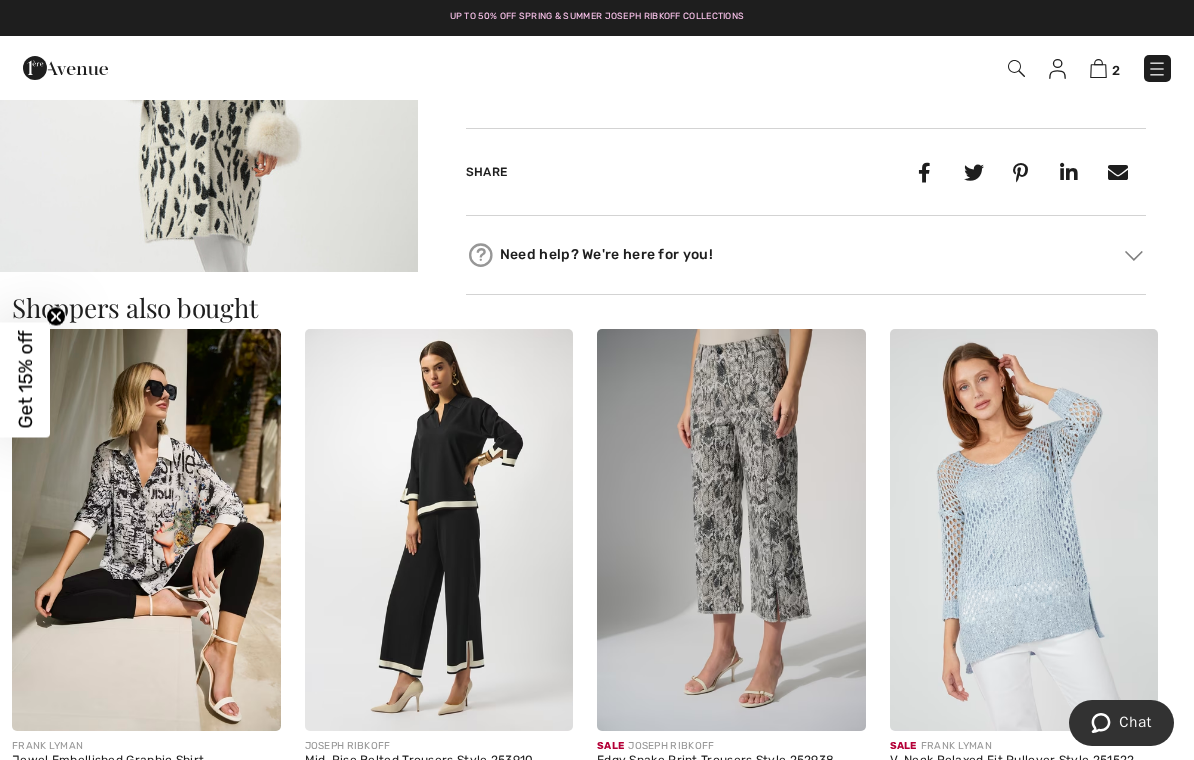 click at bounding box center (731, 530) 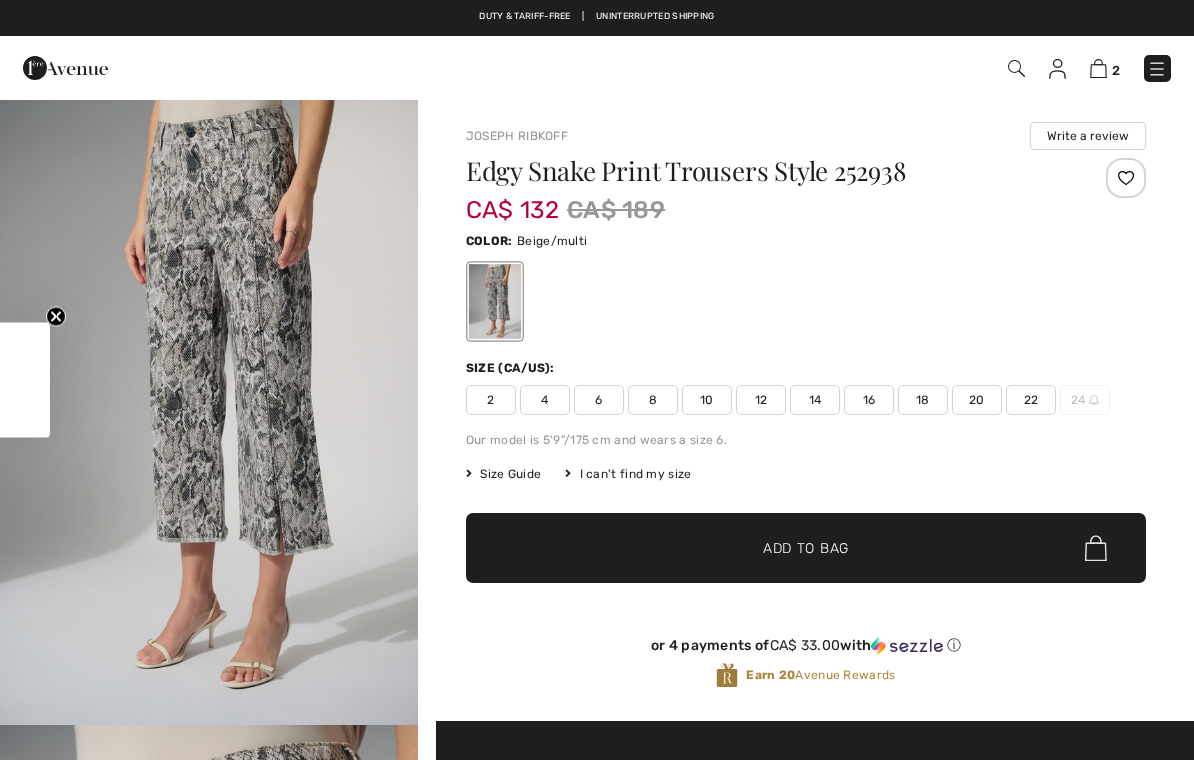 checkbox on "true" 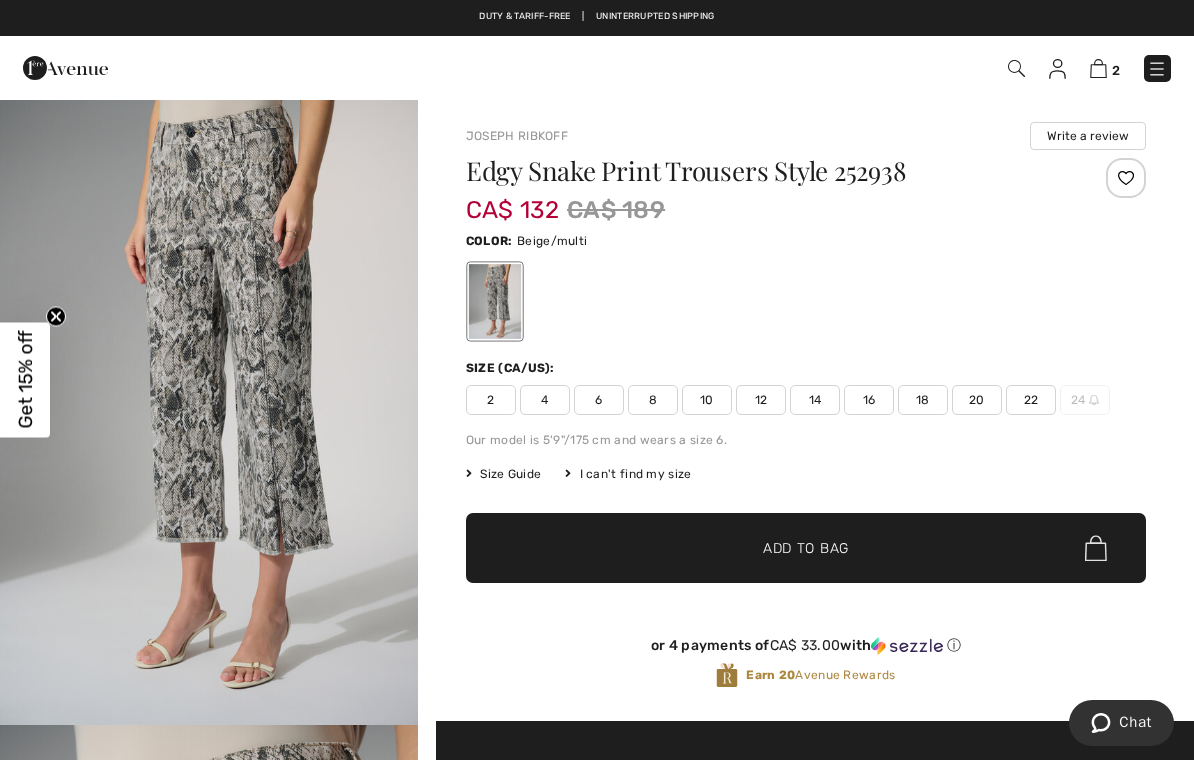 scroll, scrollTop: 0, scrollLeft: 0, axis: both 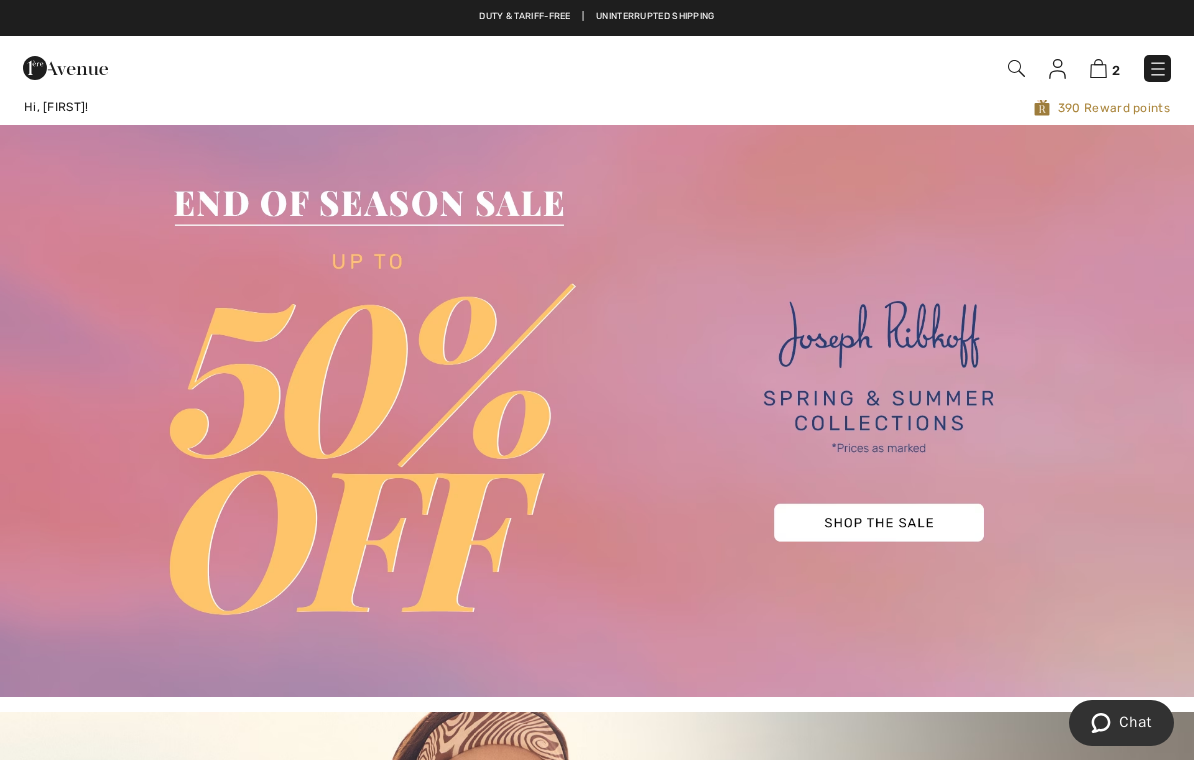 click at bounding box center [1016, 68] 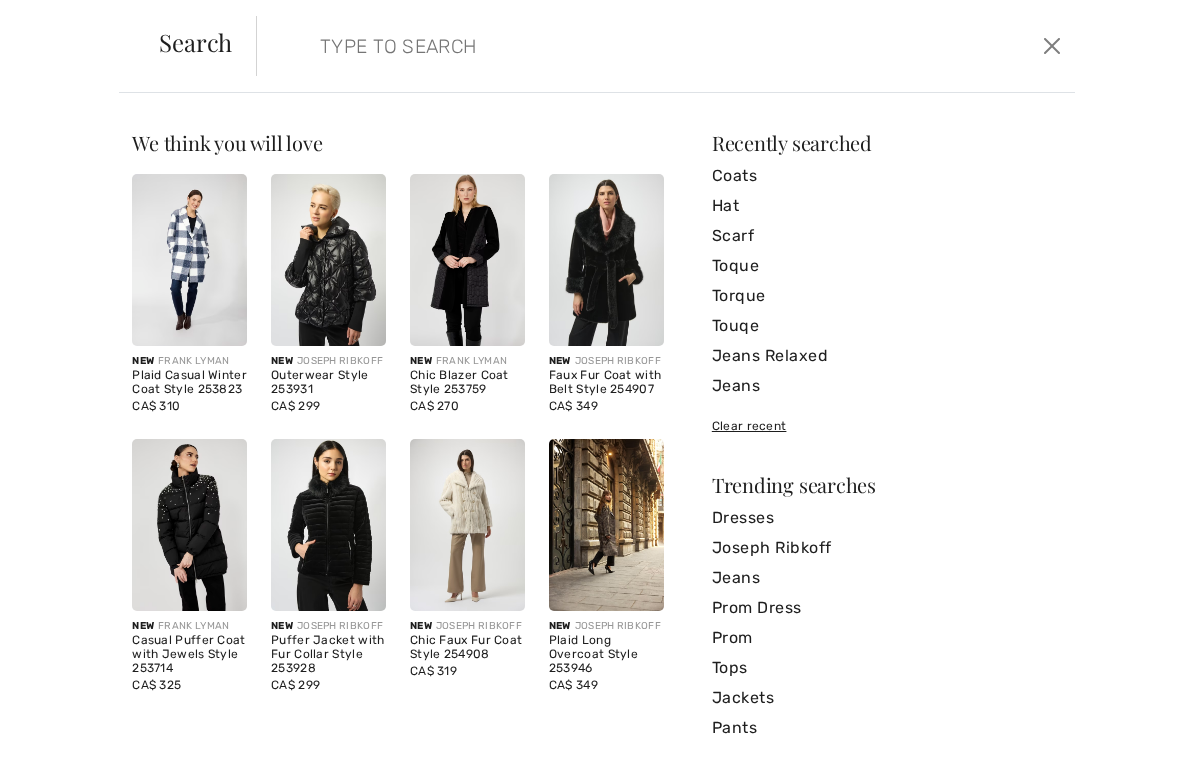 click on "Hat" at bounding box center [887, 206] 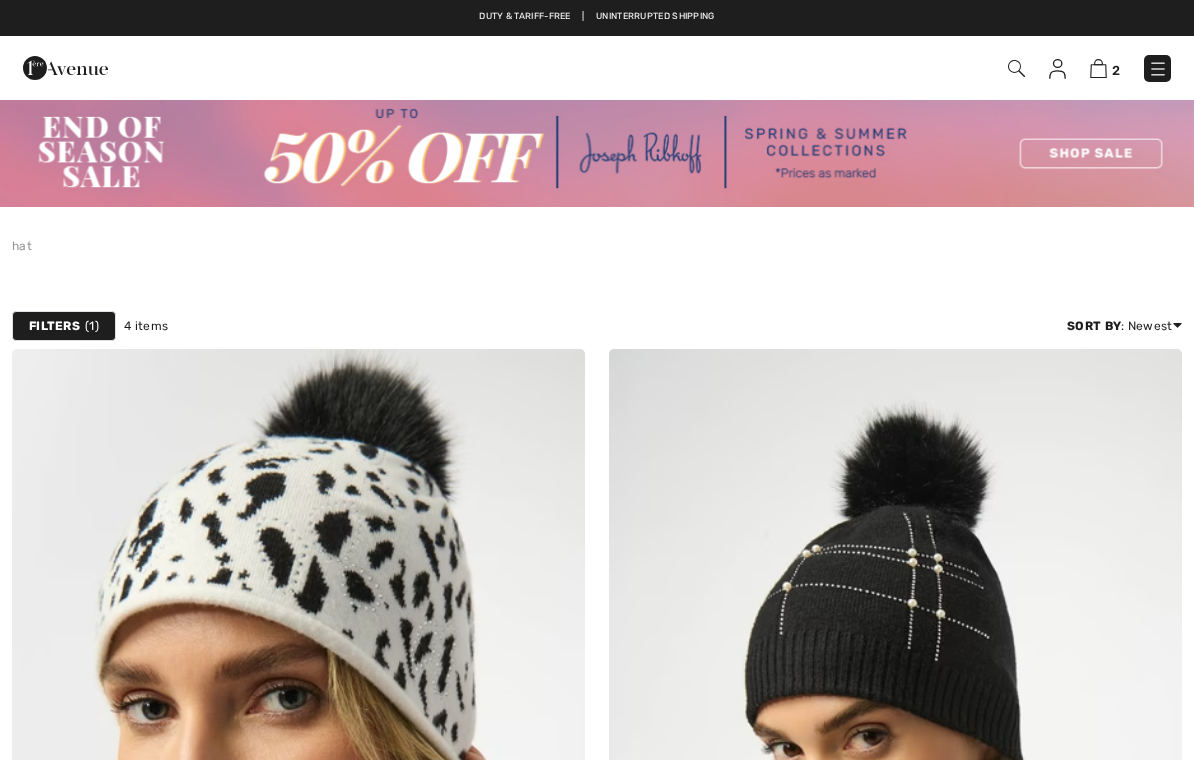 scroll, scrollTop: 0, scrollLeft: 0, axis: both 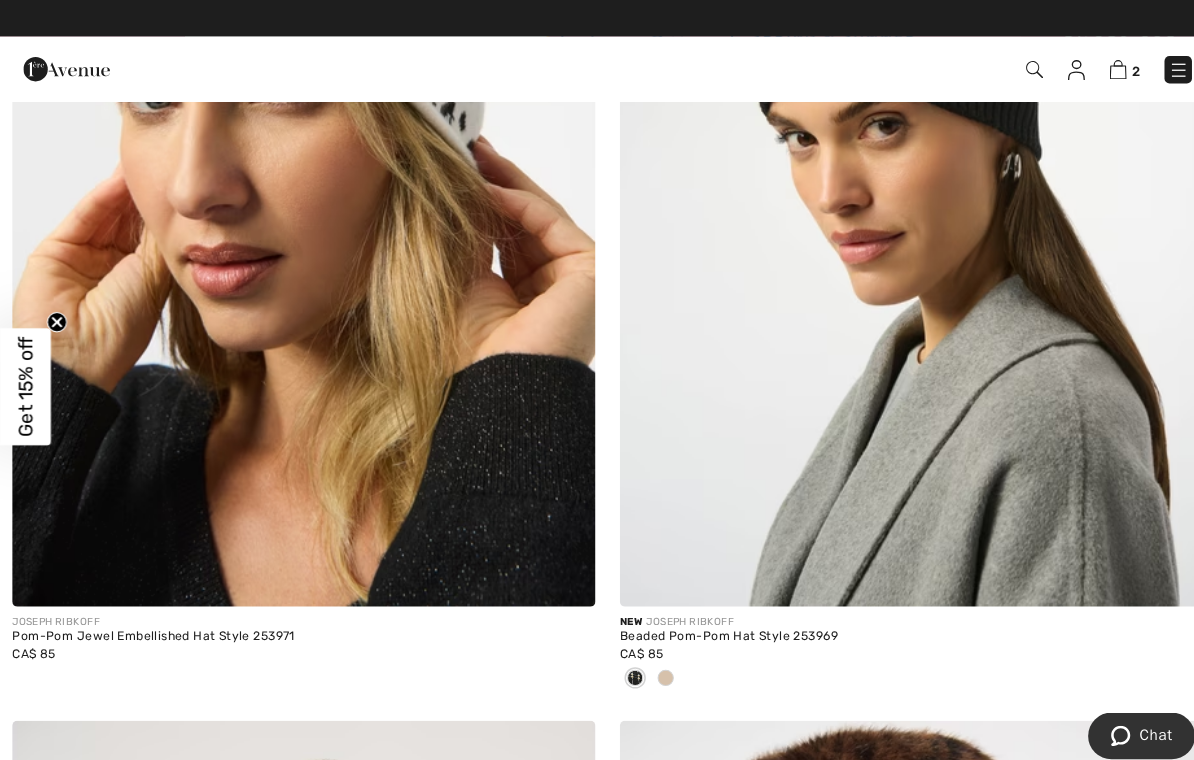 click at bounding box center (298, 166) 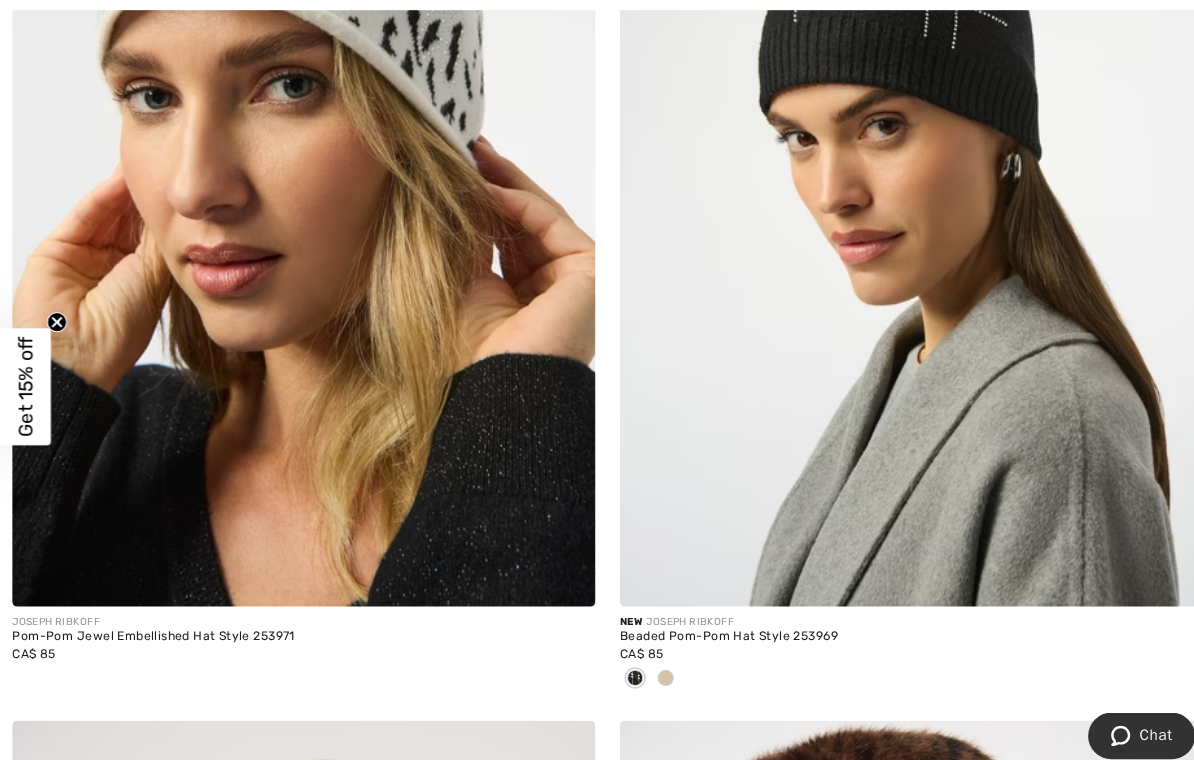 click at bounding box center (298, 166) 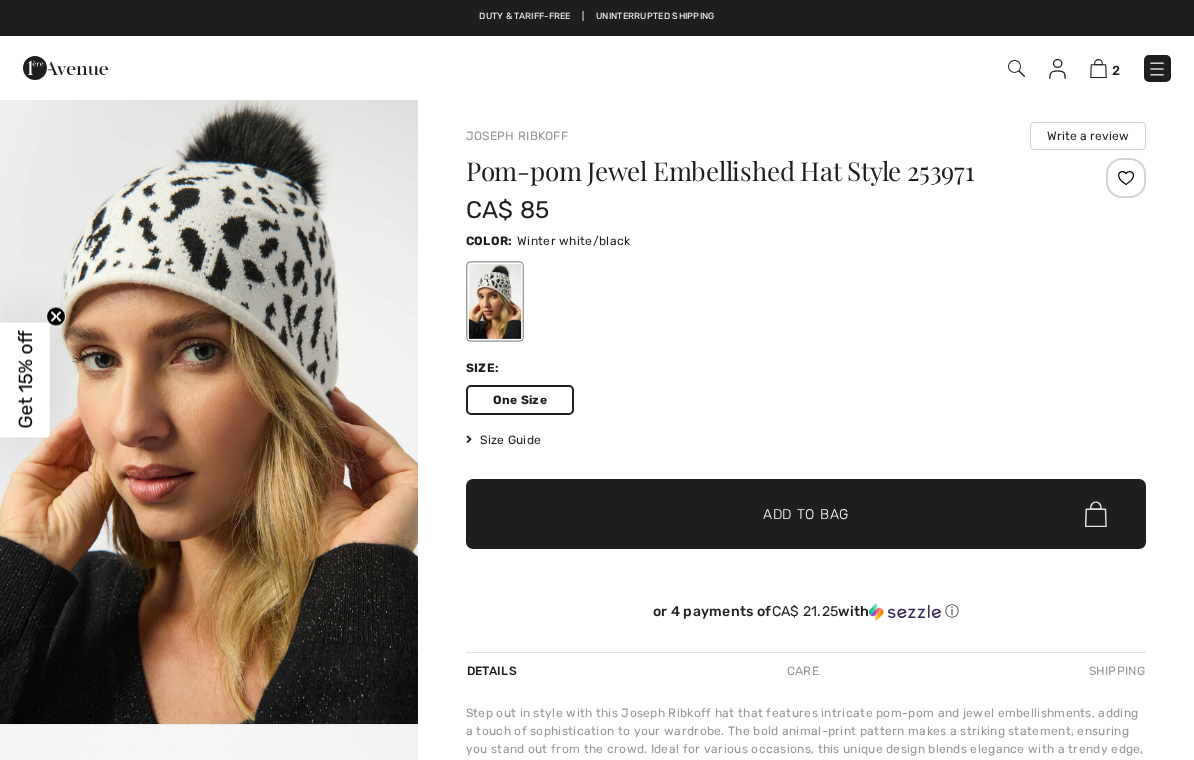 scroll, scrollTop: 0, scrollLeft: 0, axis: both 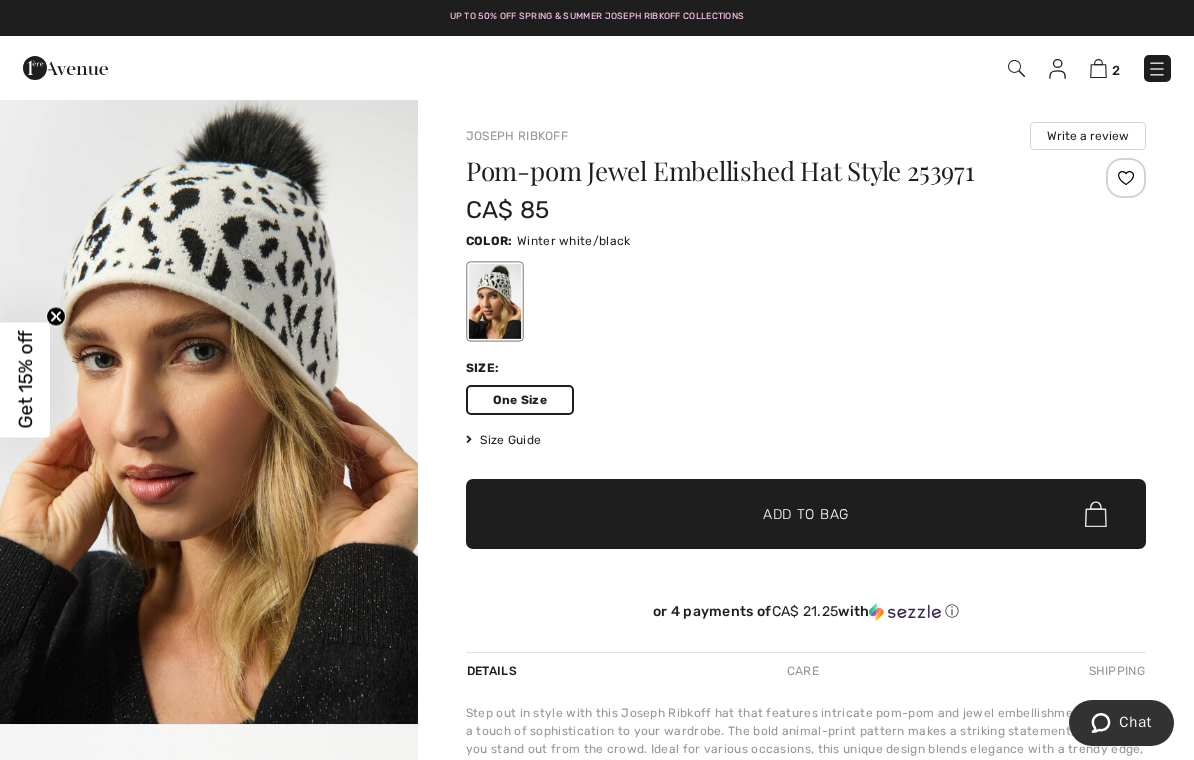 click on "✔ Added to Bag
Add to Bag" at bounding box center [806, 514] 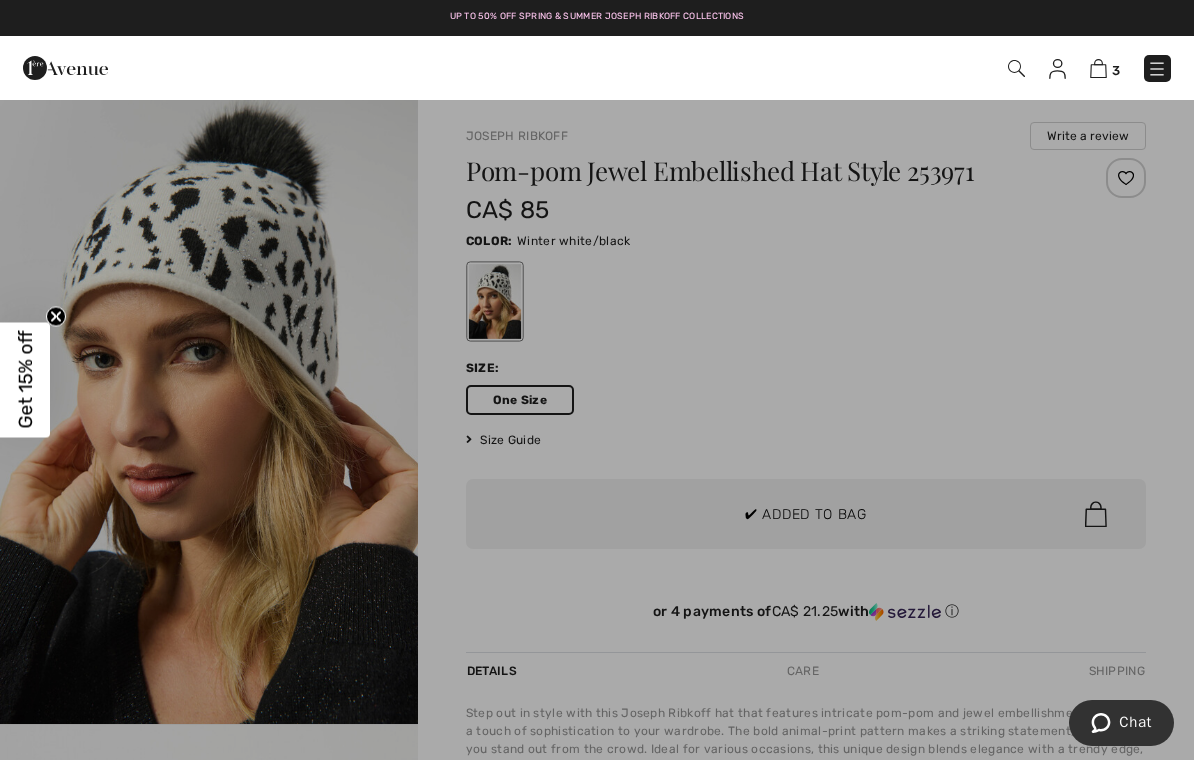 scroll, scrollTop: 0, scrollLeft: 0, axis: both 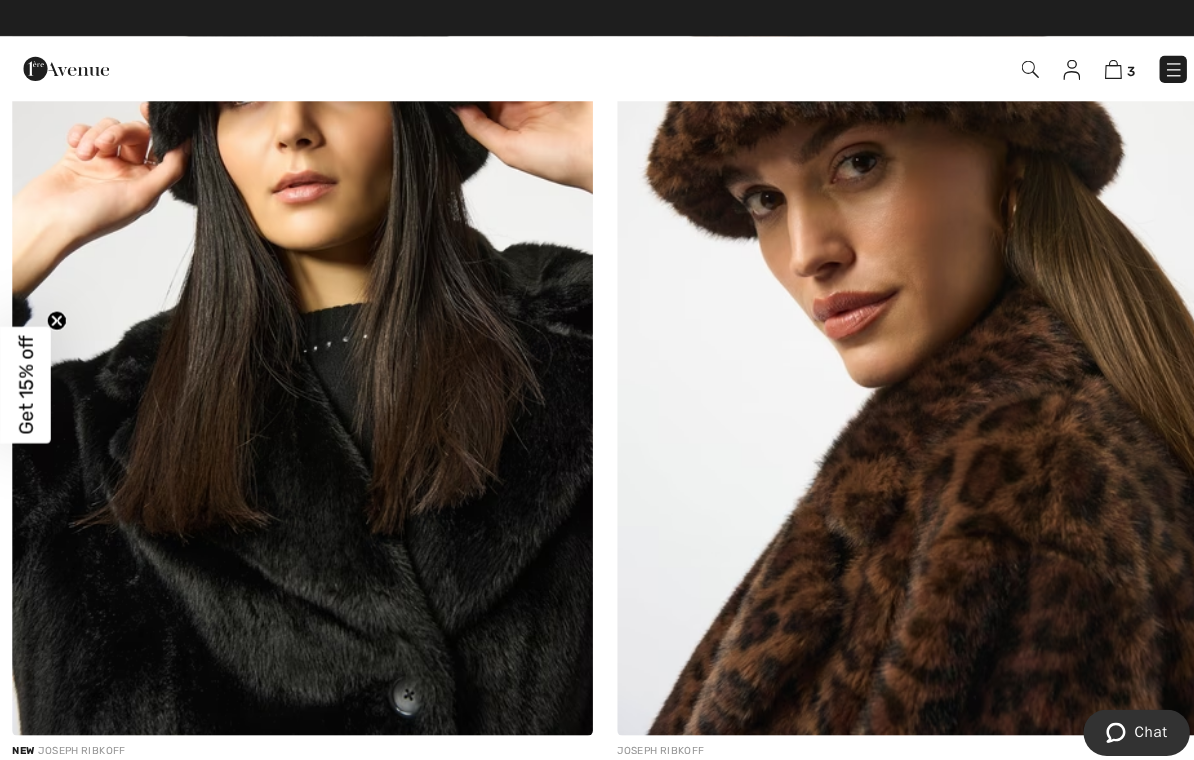 click at bounding box center (1016, 68) 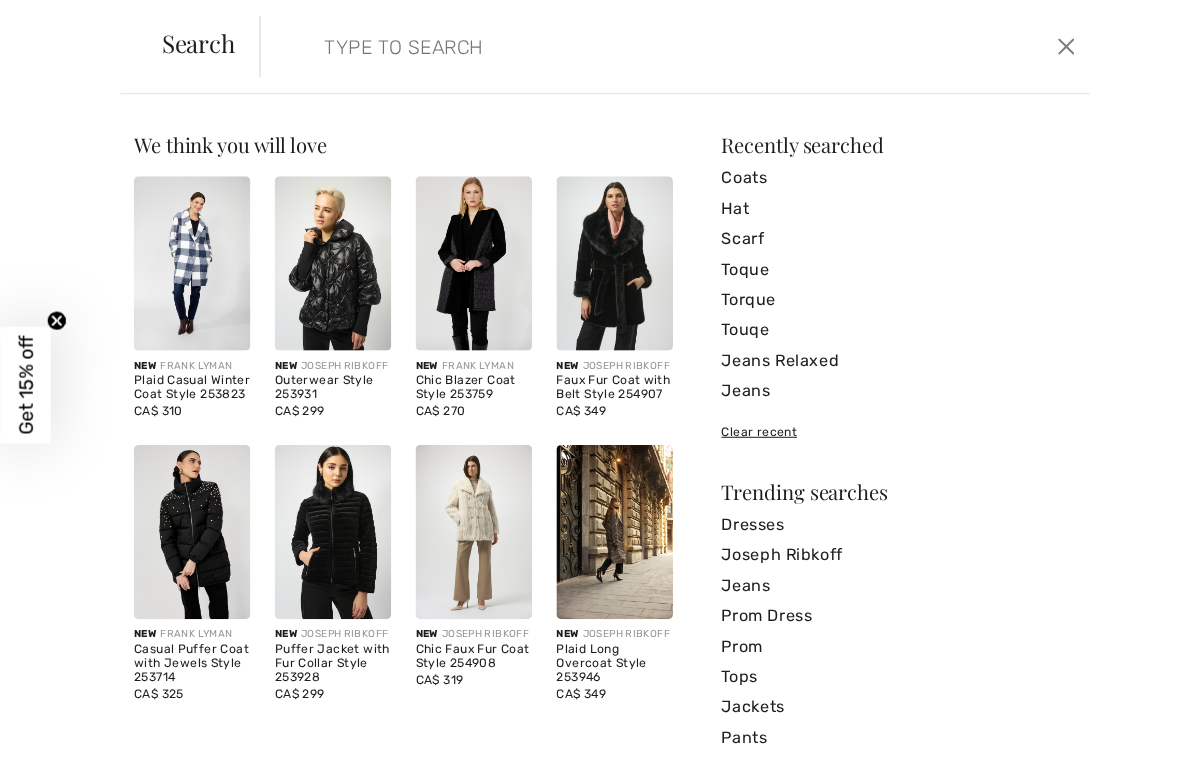 click on "Scarf" at bounding box center [887, 236] 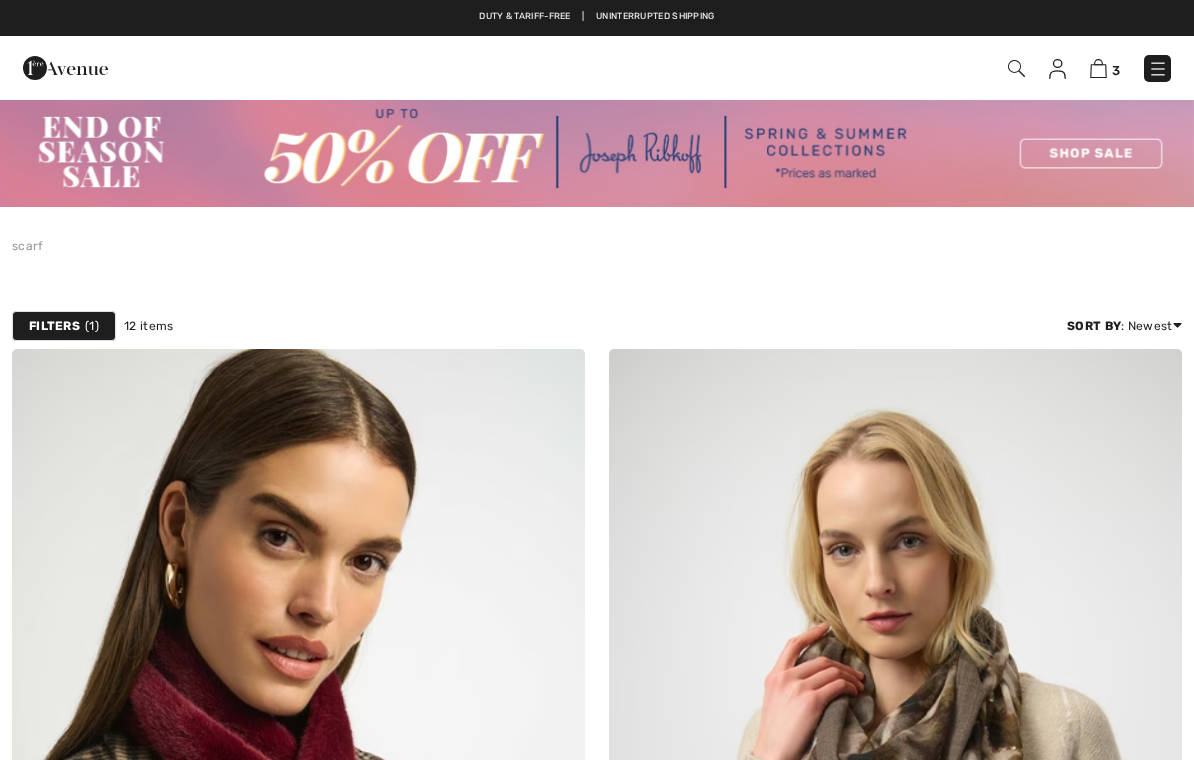 scroll, scrollTop: 0, scrollLeft: 0, axis: both 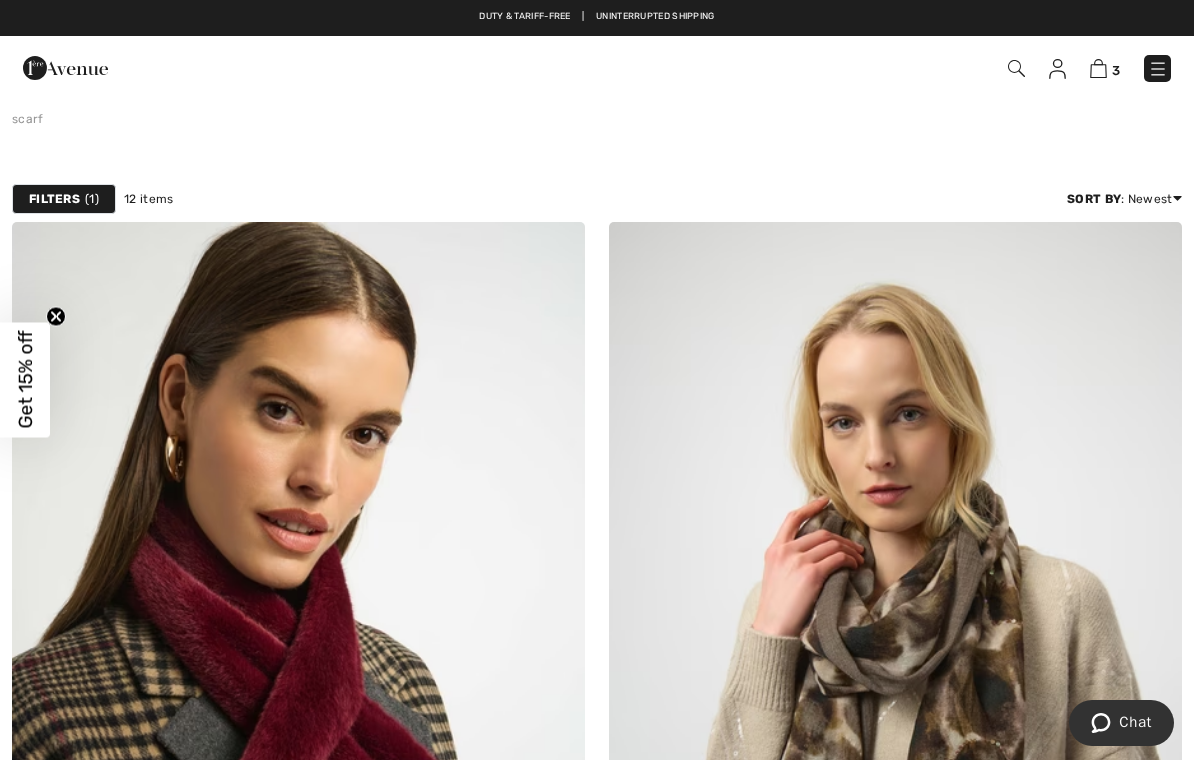 click at bounding box center (1098, 68) 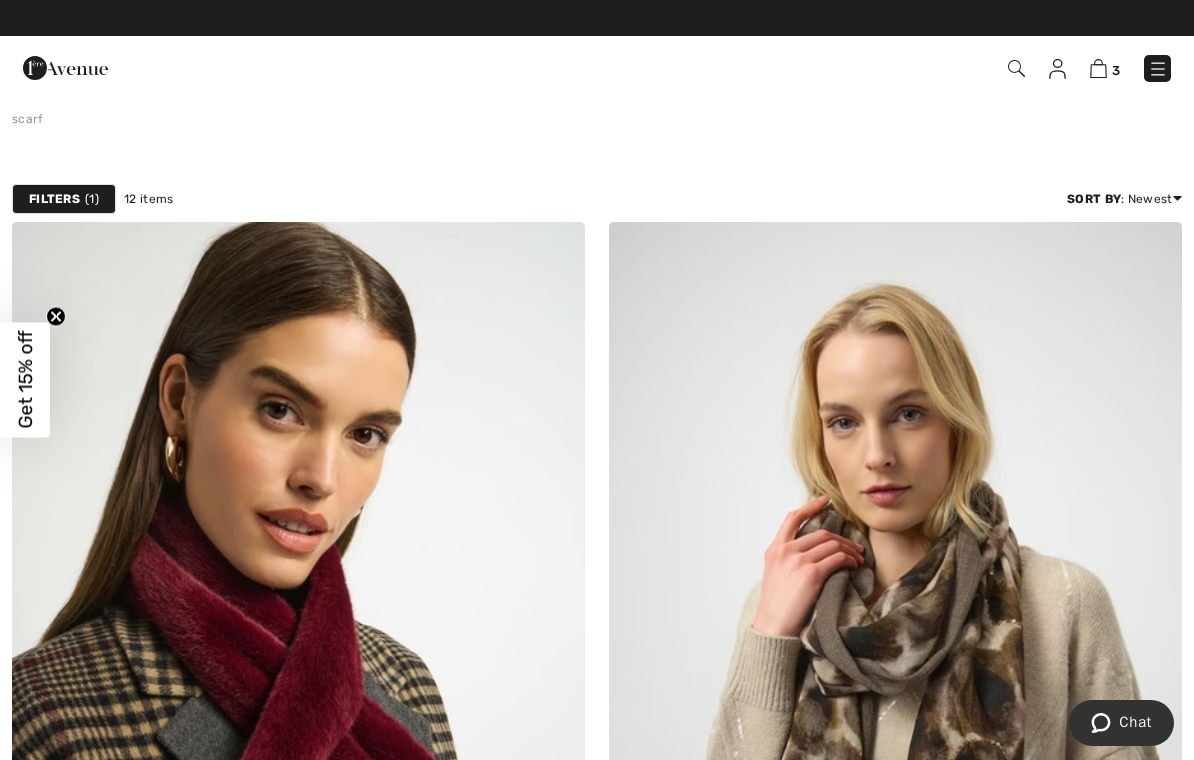 click at bounding box center (1098, 68) 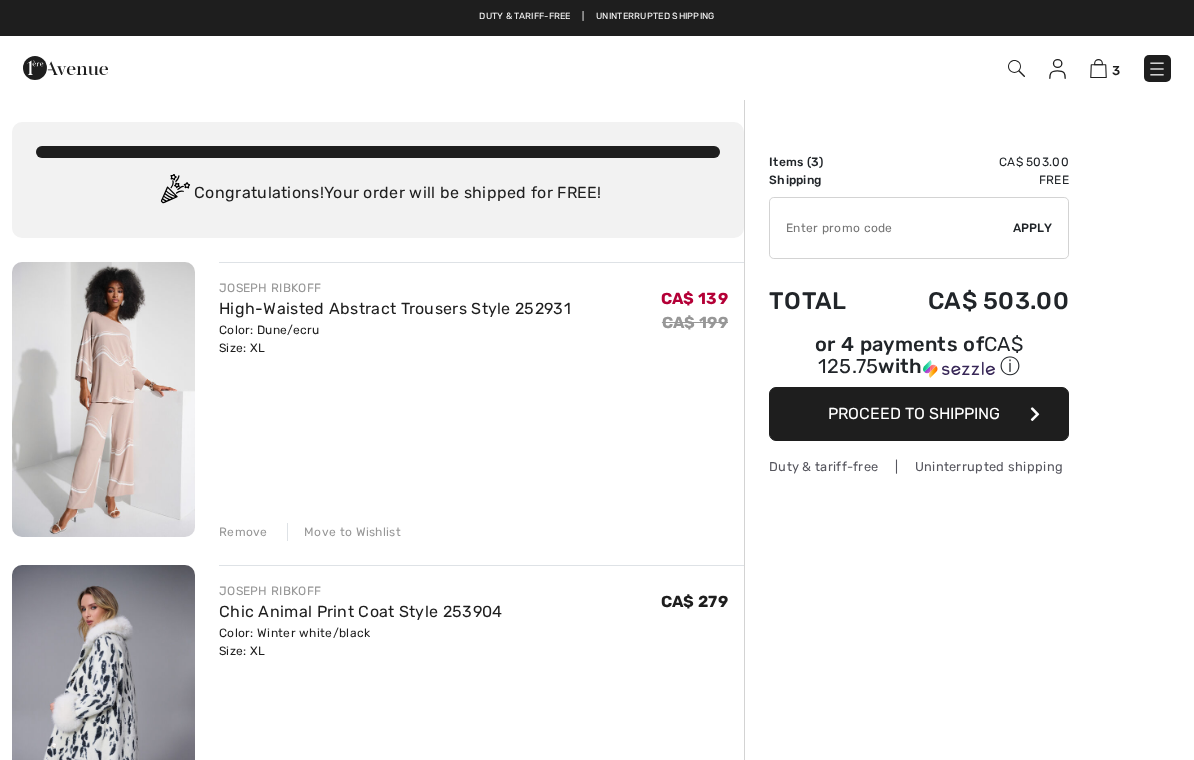 scroll, scrollTop: 0, scrollLeft: 0, axis: both 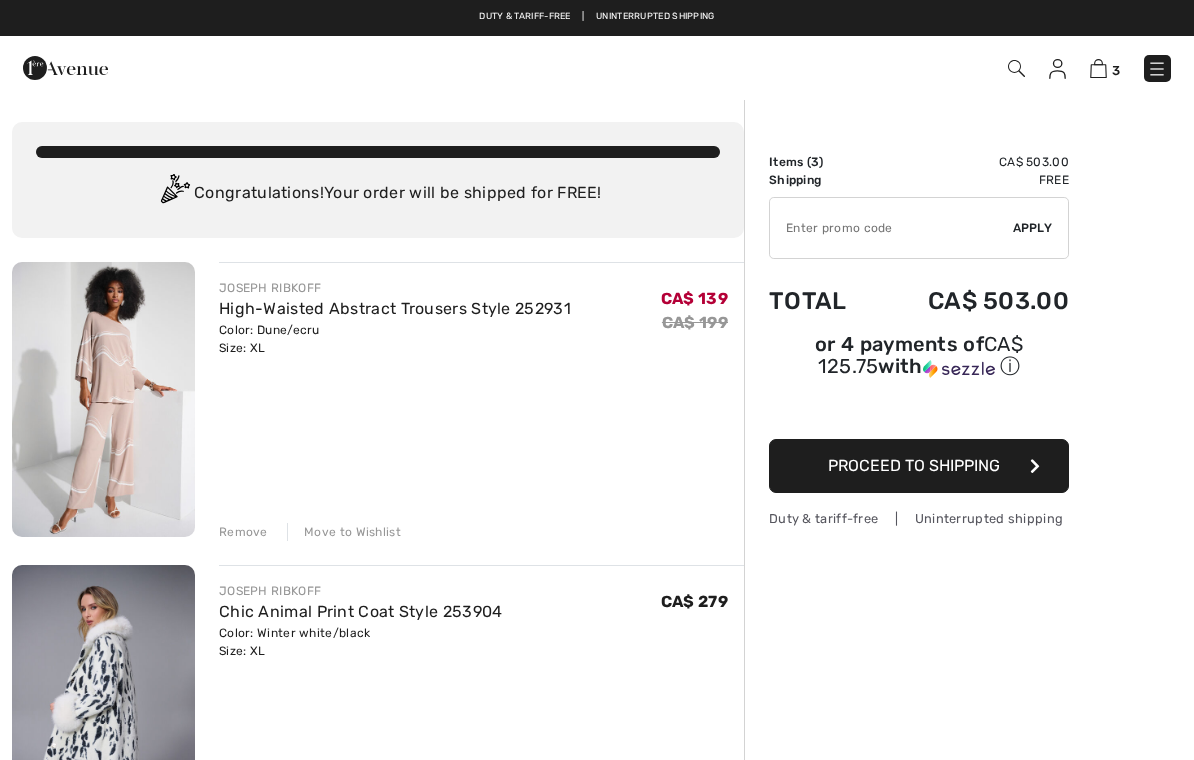 click on "Remove" at bounding box center (243, 532) 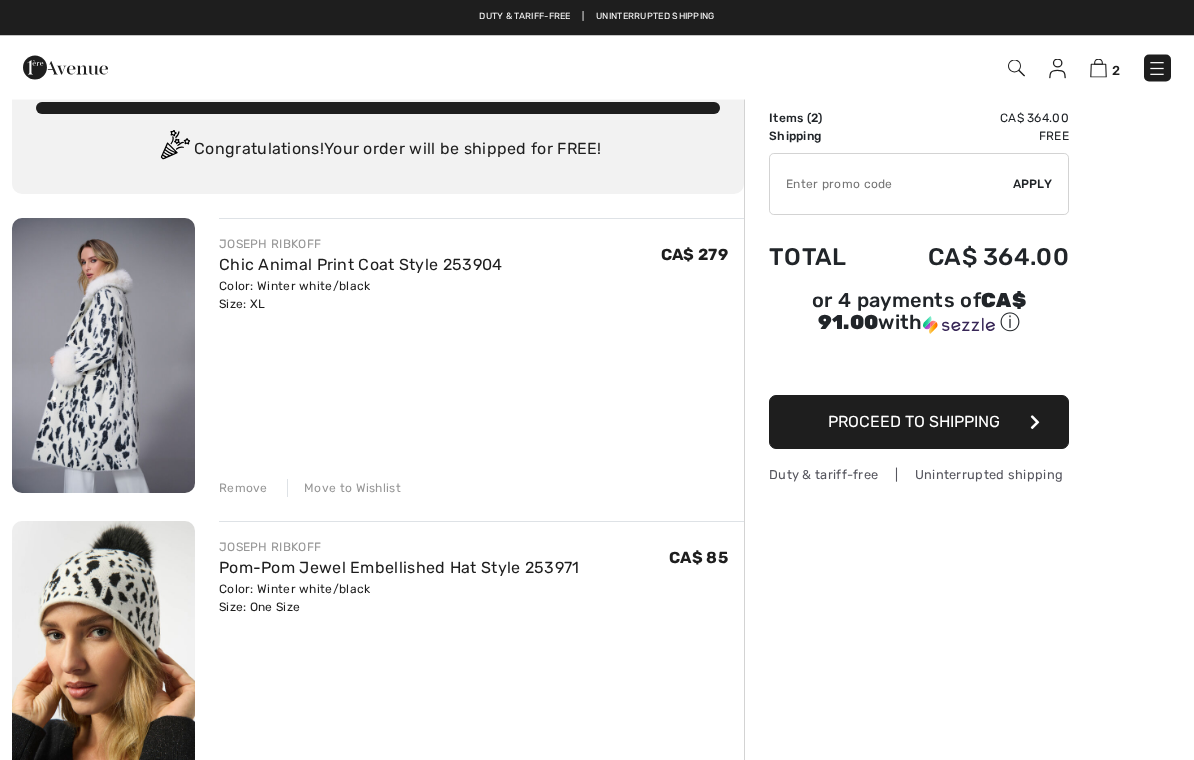 scroll, scrollTop: 44, scrollLeft: 0, axis: vertical 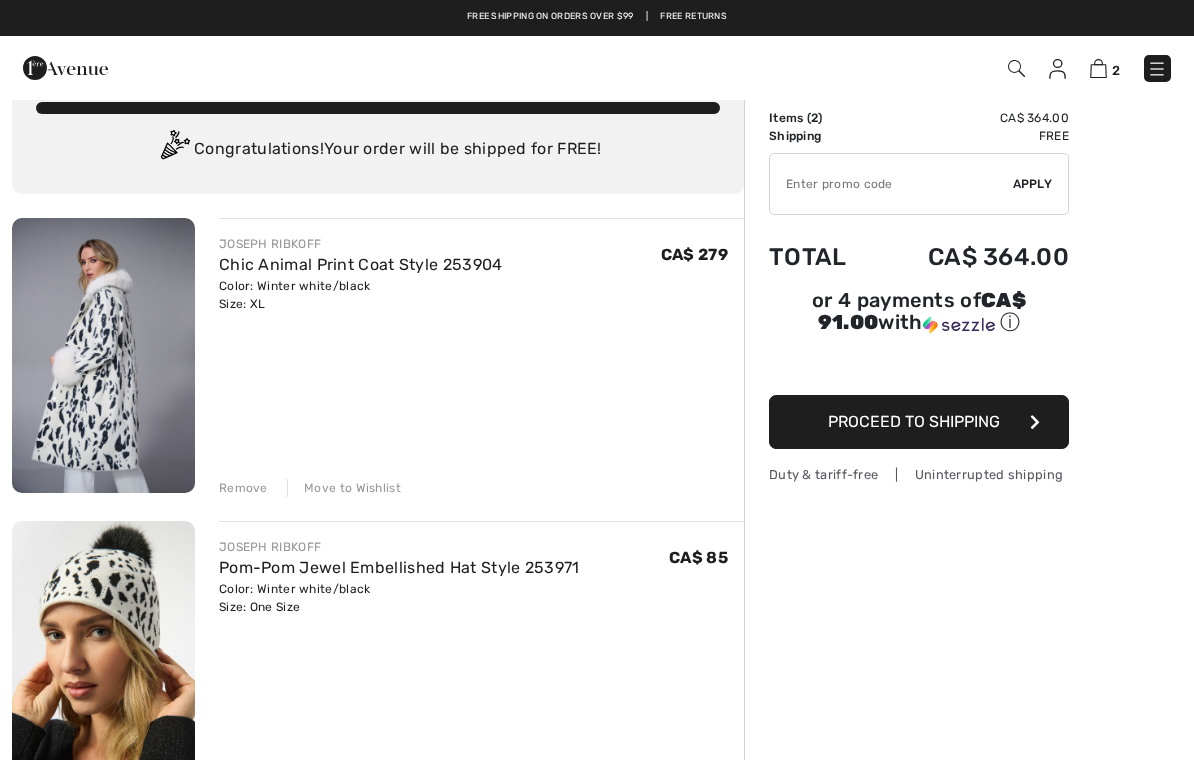 click on "Proceed to Shipping" at bounding box center [914, 421] 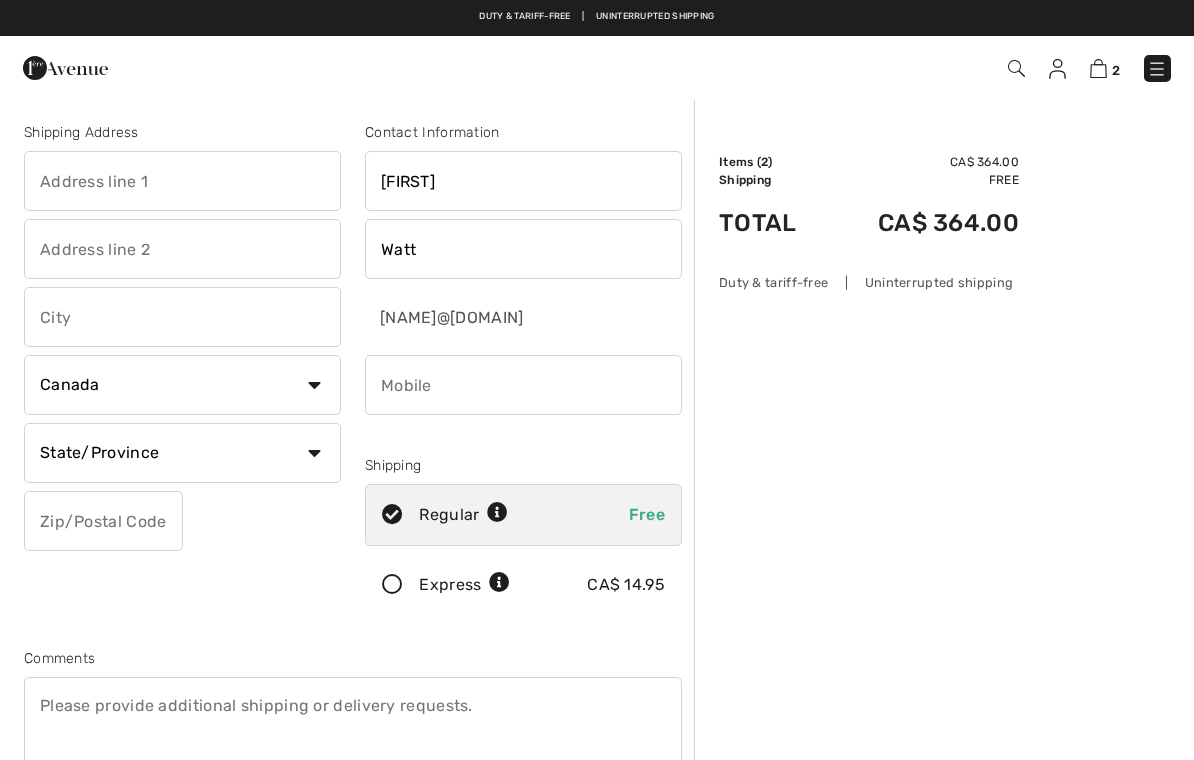 scroll, scrollTop: 0, scrollLeft: 0, axis: both 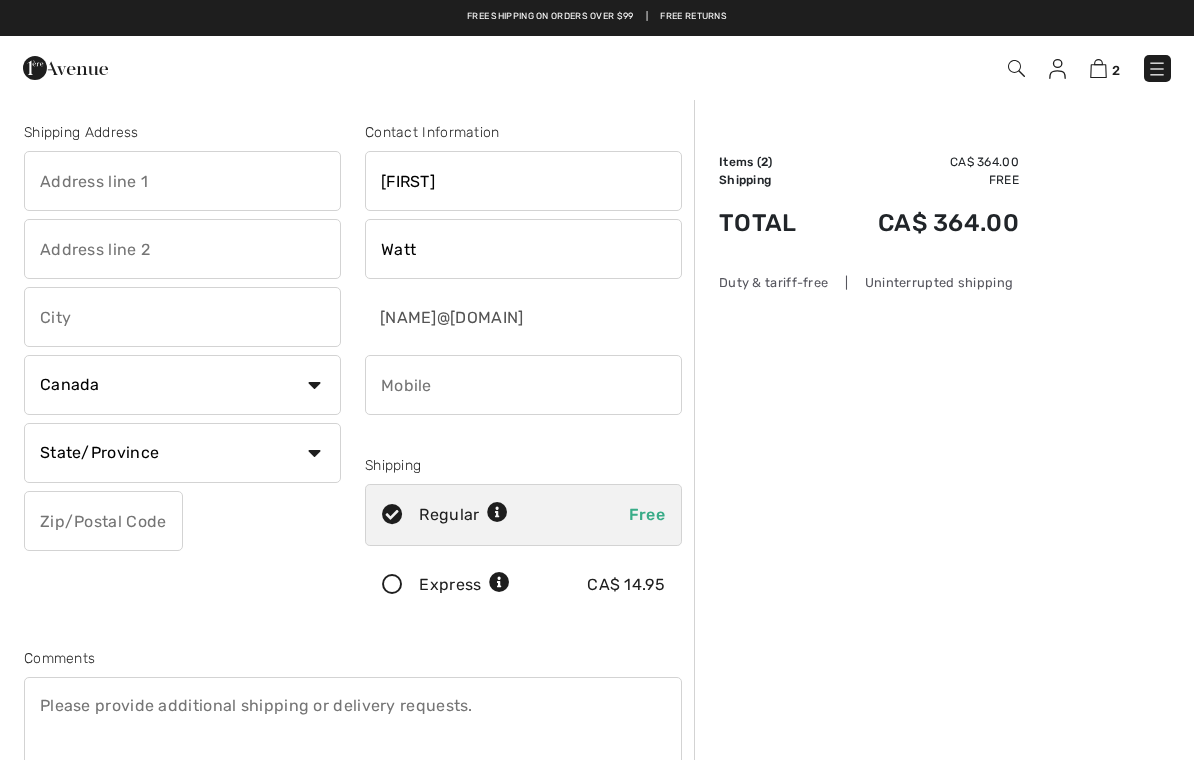 click at bounding box center (523, 385) 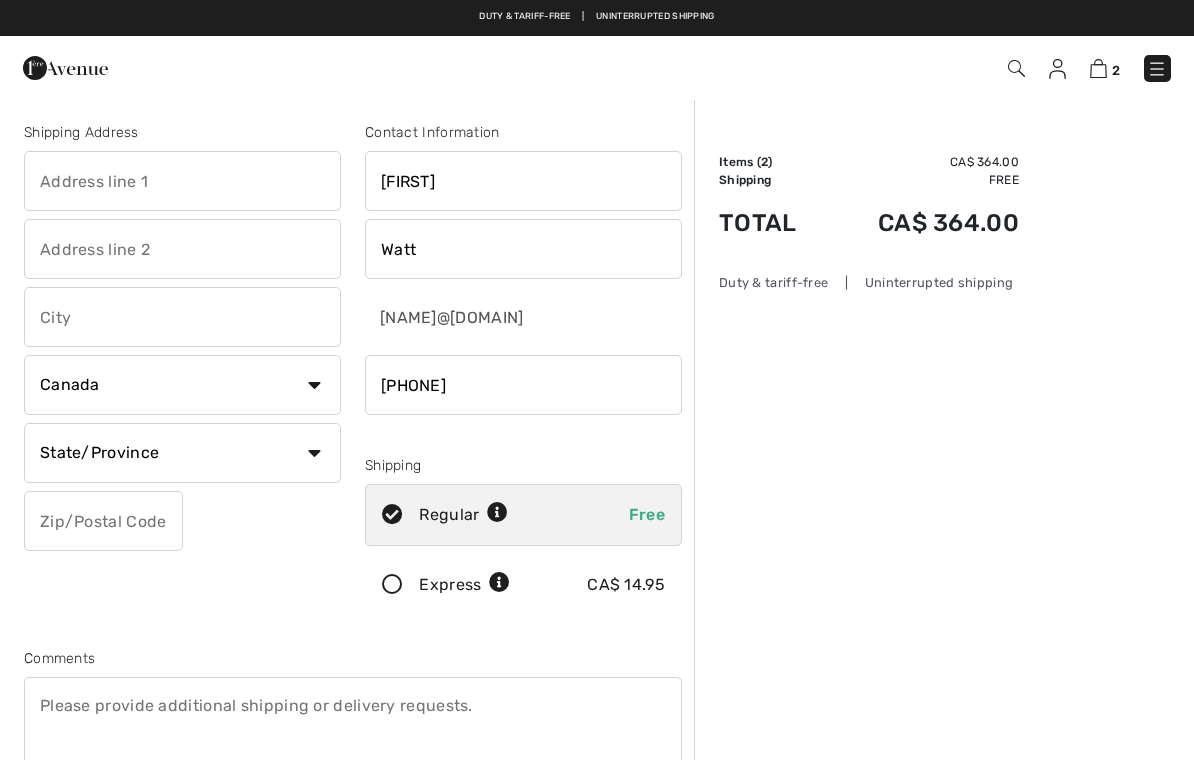 type on "3065394289" 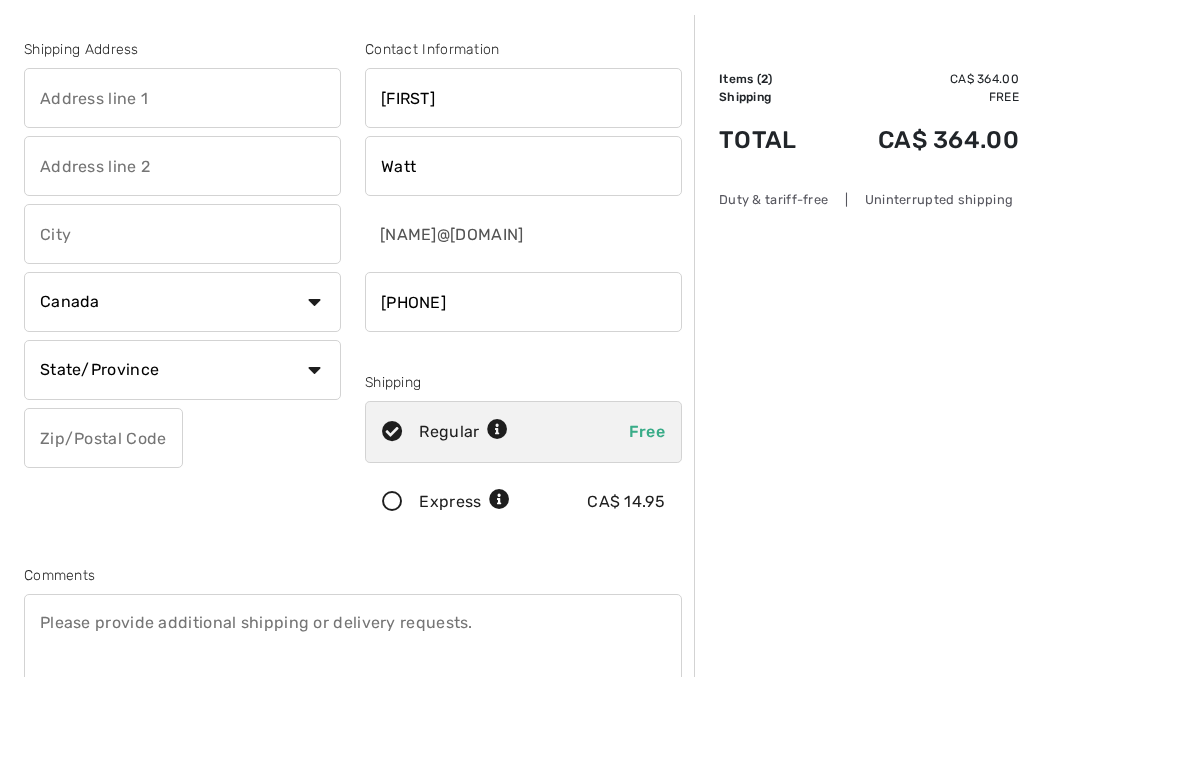 type on "[NUMBER] [STREET]" 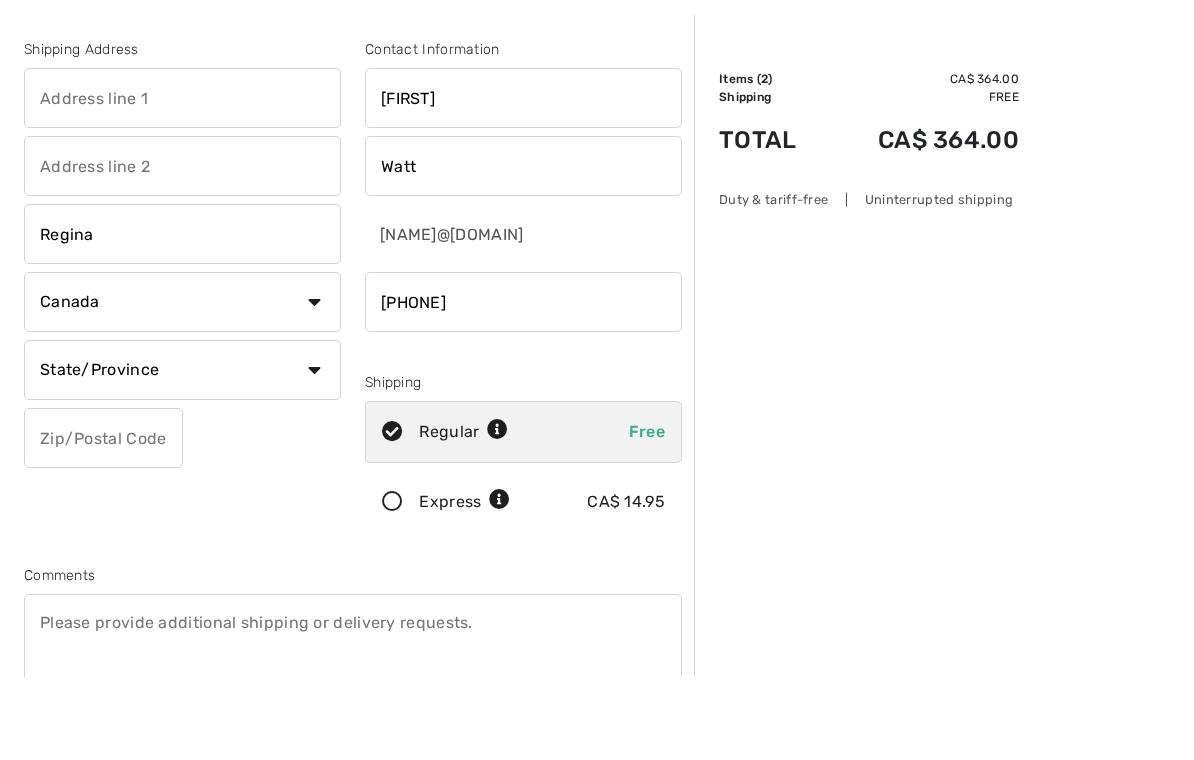 type on "Regina" 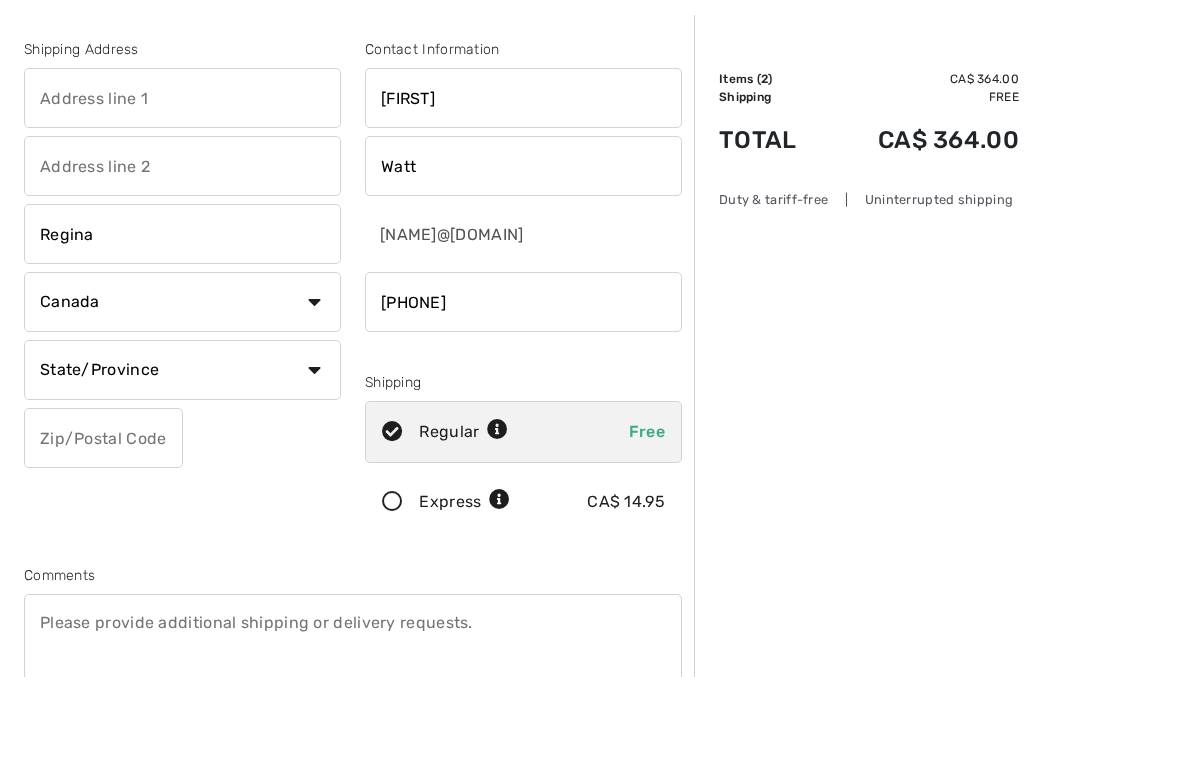 click on "Country
Canada
United States
Afghanistan
Aland Islands
Albania
Algeria
American Samoa
Andorra
Angola
Anguilla
Antarctica
Antigua and Barbuda
Argentina
Armenia
Aruba
Australia
Austria
Azerbaijan
Bahamas
Bahrain
Bangladesh
Barbados
Belarus
Belgium
Belize
Benin
Bermuda
Bhutan
Bolivia
Bonaire
Bosnia and Herzegovina
Botswana
Bouvet Island
Brazil
British Indian Ocean Territory
Brunei Darussalam
Bulgaria
Burkina Faso
Burundi
Cambodia
Cameroon
Cape Verde
Cayman Islands
Central African Republic
Chad
Chile China" at bounding box center (182, 385) 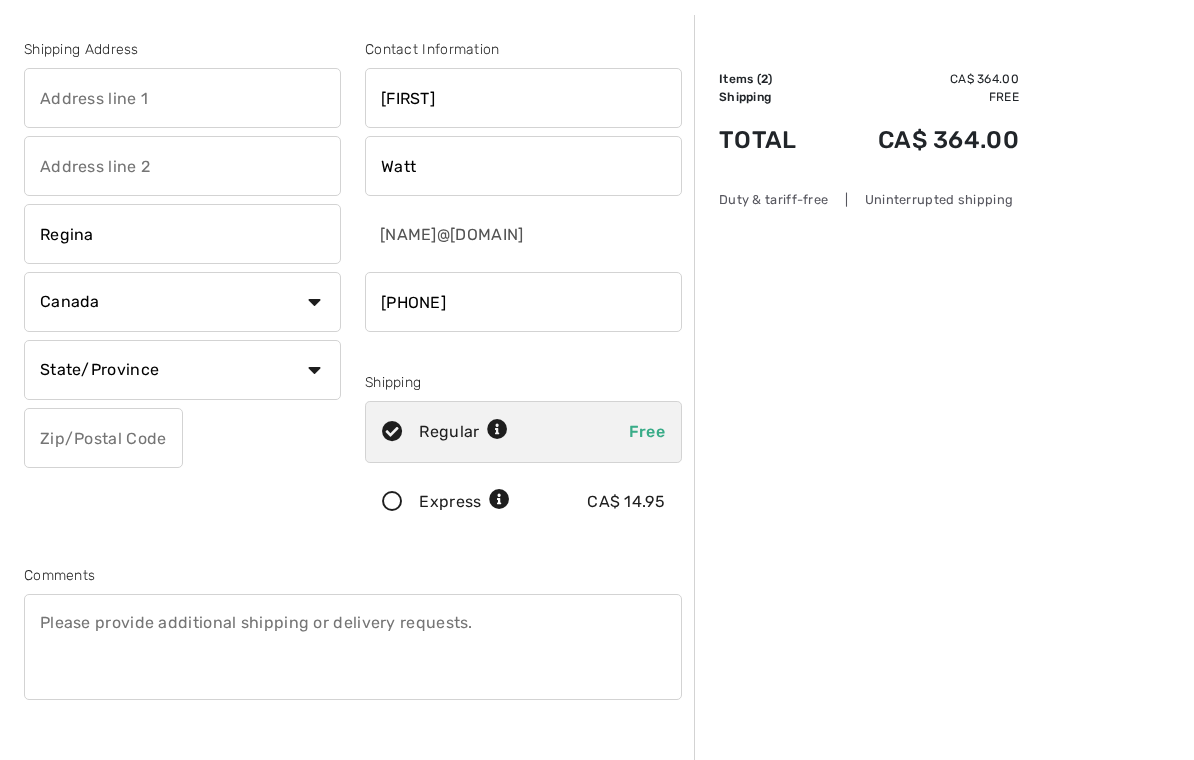 click on "State/Province
Alberta
British Columbia
Manitoba
New Brunswick
Newfoundland and Labrador
Northwest Territories
Nova Scotia
Nunavut
Ontario
Prince Edward Island
Quebec
Saskatchewan
Yukon" at bounding box center (182, 370) 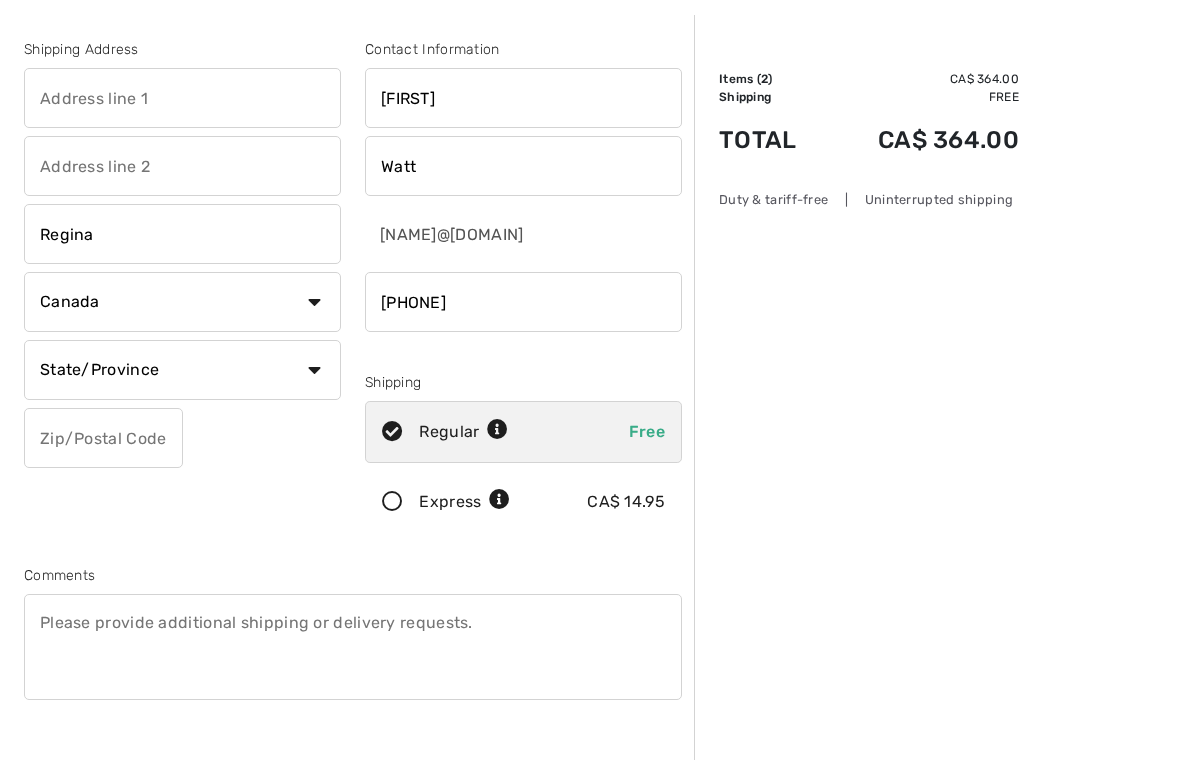 select on "SK" 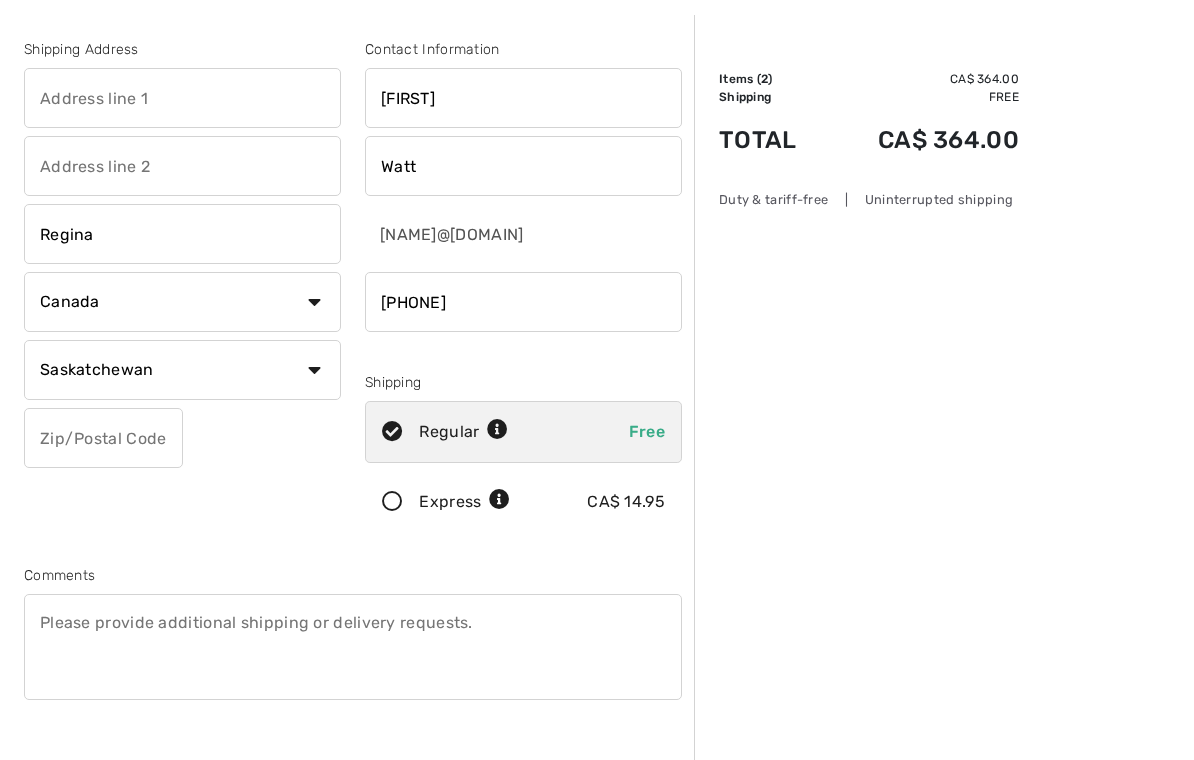 click on "Shipping Address
38 Leslie Pl
Regina
Country
Canada
United States
Afghanistan
Aland Islands
Albania
Algeria
American Samoa
Andorra
Angola
Anguilla
Antarctica
Antigua and Barbuda
Argentina
Armenia
Aruba
Australia
Austria
Azerbaijan
Bahamas
Bahrain
Bangladesh
Barbados
Belarus
Belgium
Belize
Benin
Bermuda
Bhutan
Bolivia
Bonaire
Bosnia and Herzegovina
Botswana
Bouvet Island
Brazil
British Indian Ocean Territory
Brunei Darussalam
Bulgaria
Burkina Faso
Burundi
Cambodia
Cameroon Chad SK" at bounding box center (353, 424) 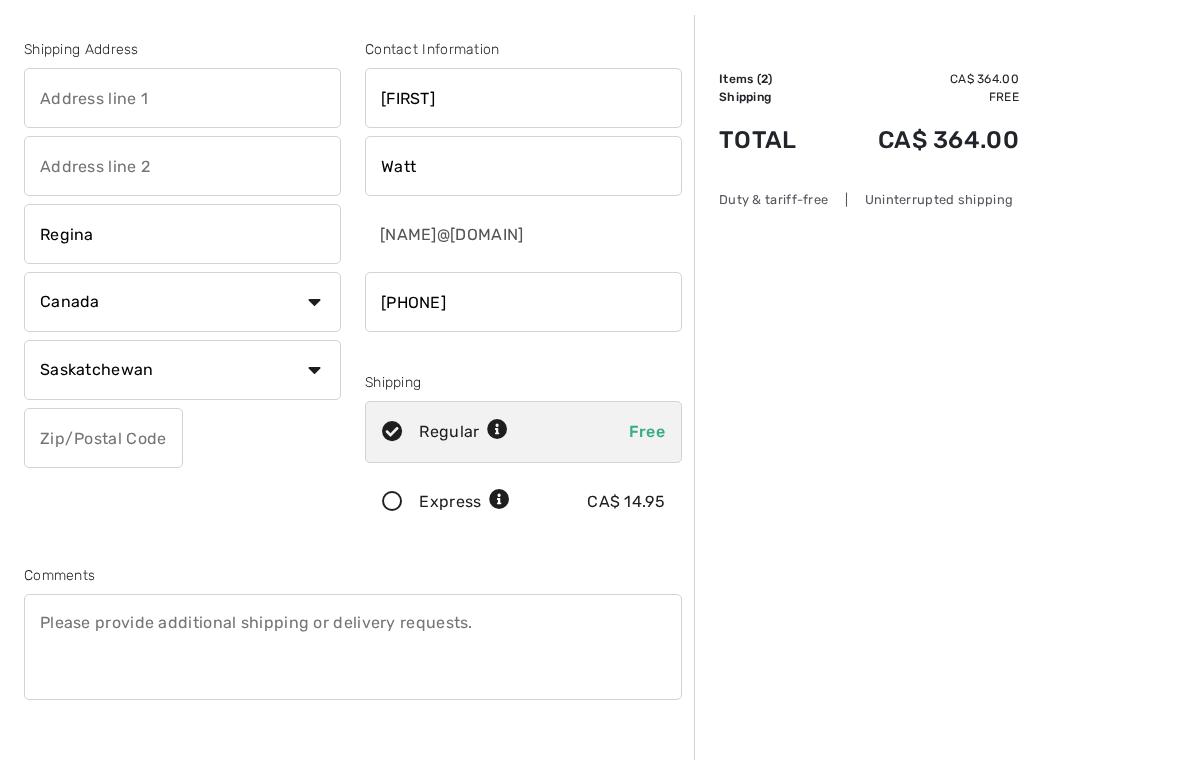 click at bounding box center [103, 438] 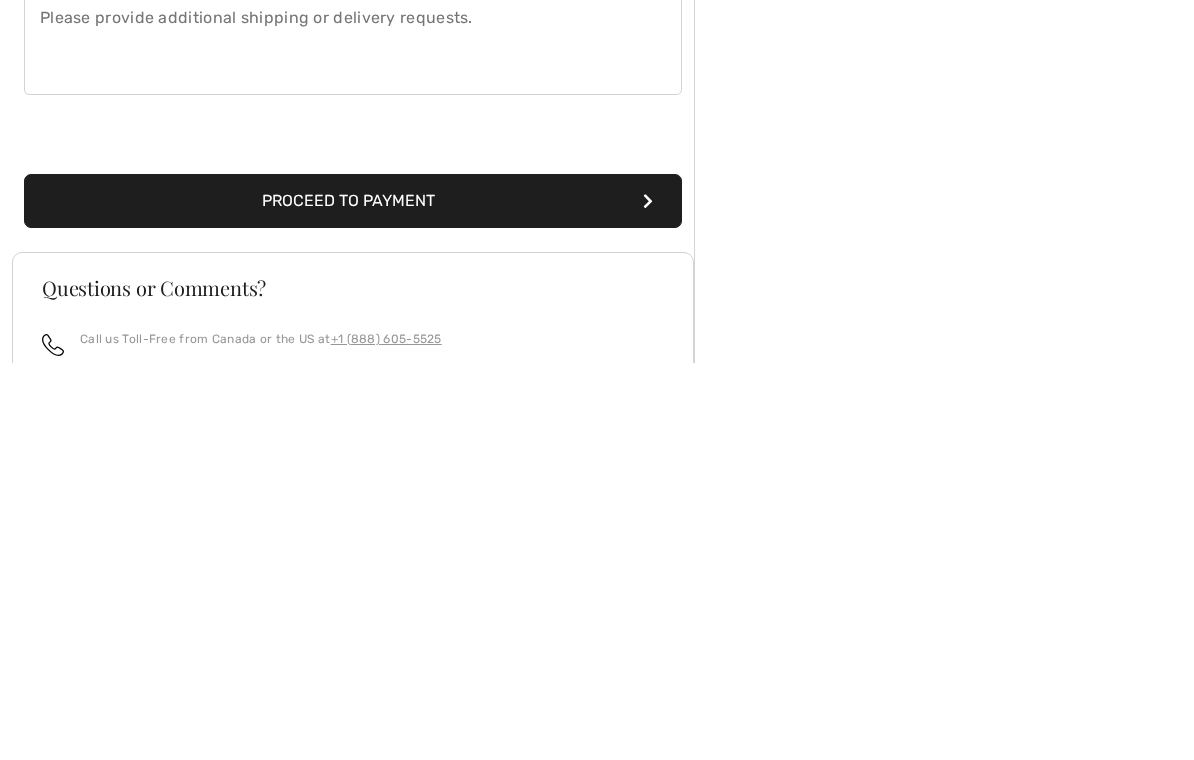 type on "S4S6R2" 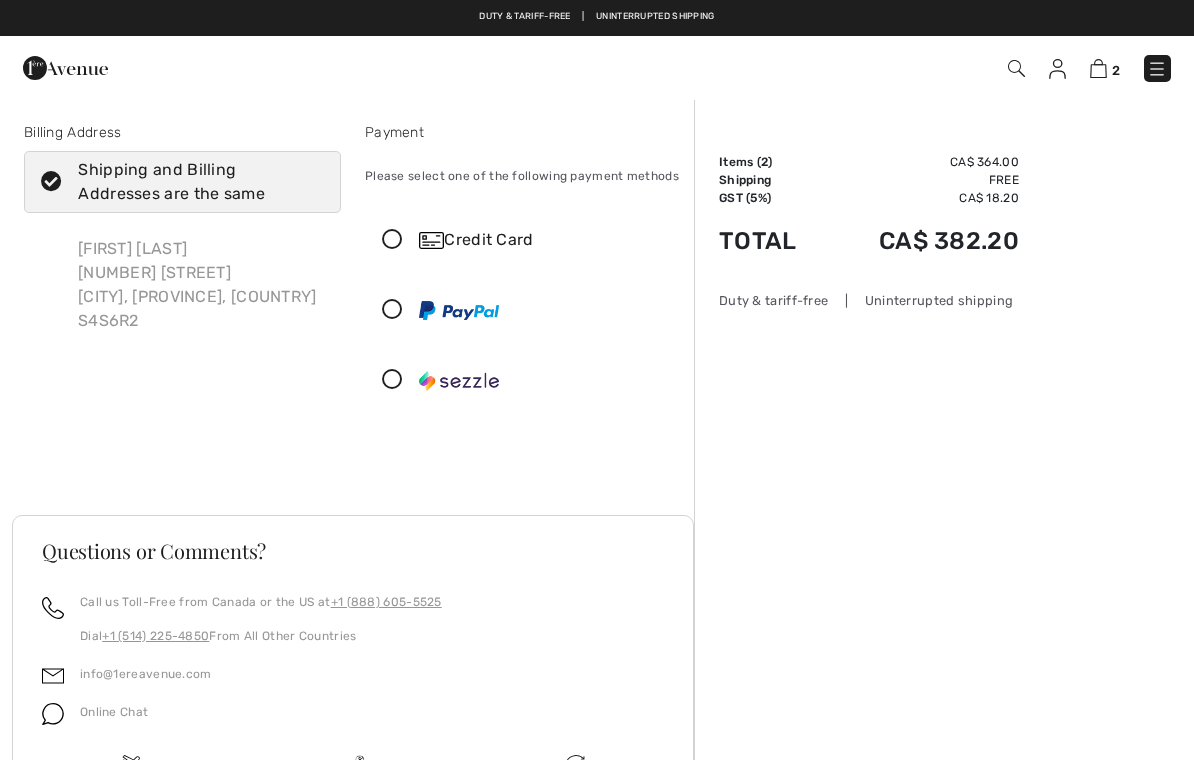 scroll, scrollTop: 0, scrollLeft: 0, axis: both 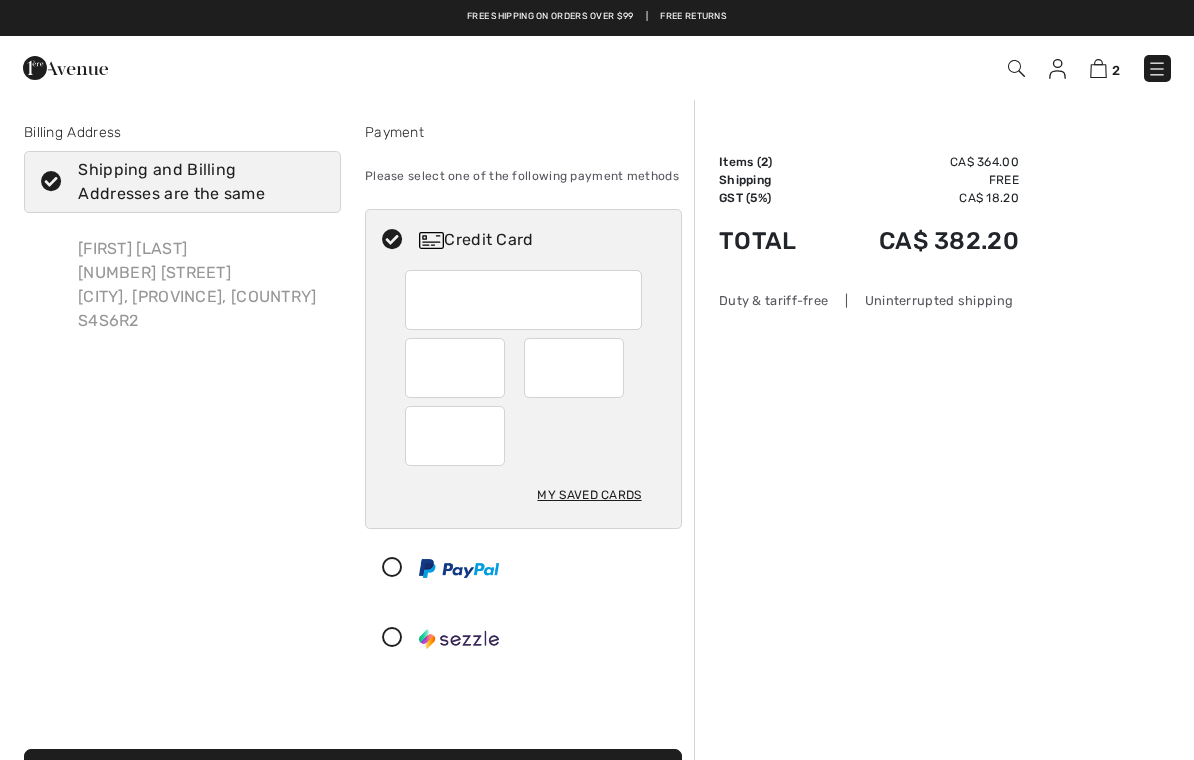 click on "My Saved Cards" at bounding box center [589, 495] 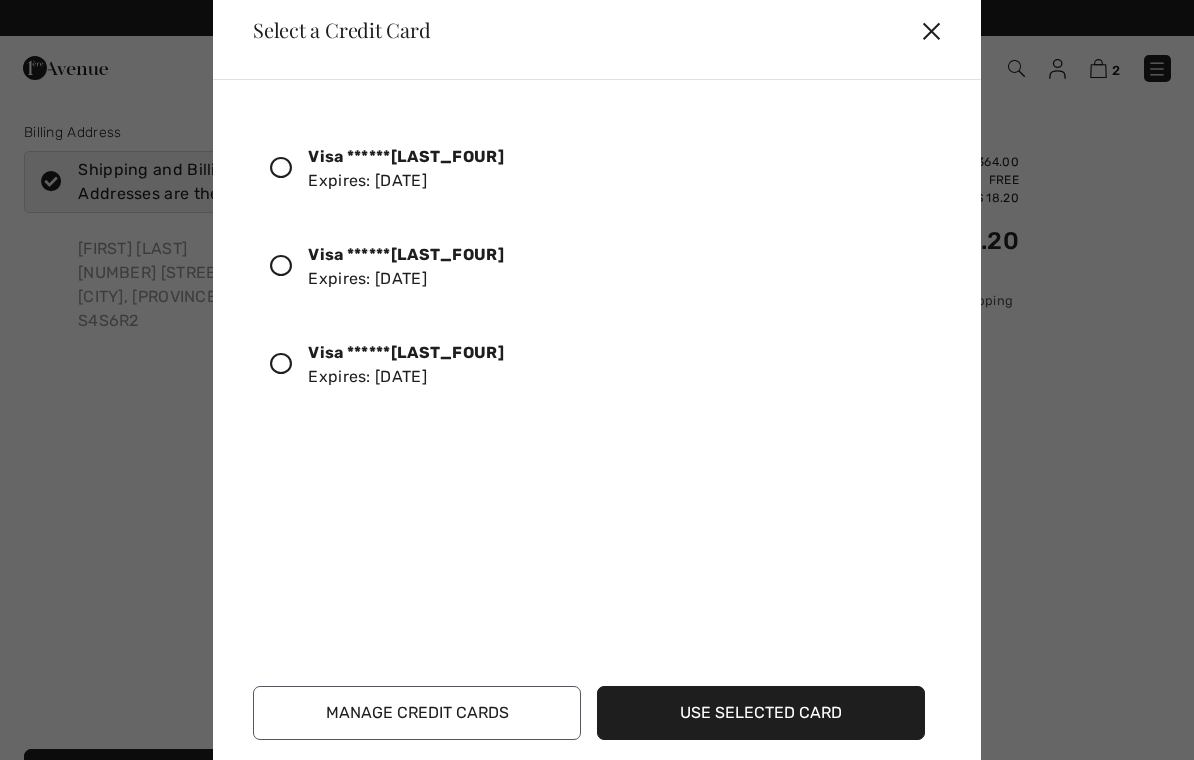 click on "Visa ******[LAST_FOUR]" at bounding box center [406, 352] 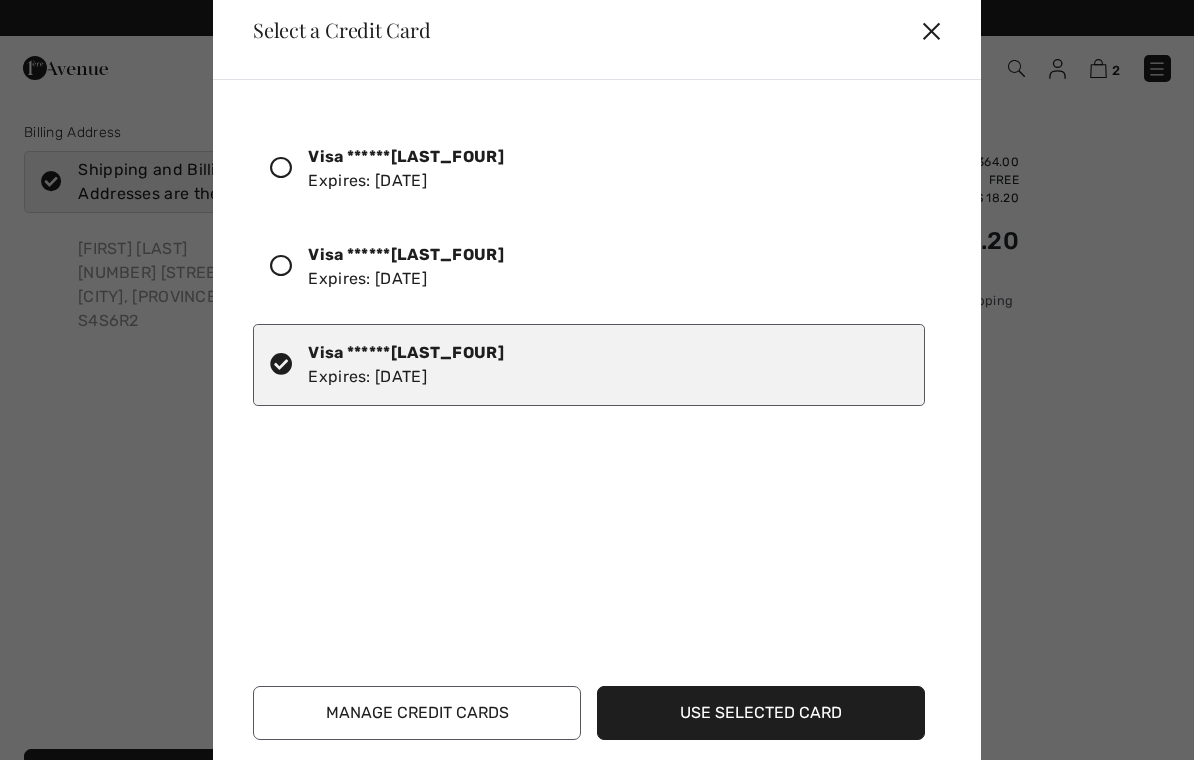 click on "Visa ******[LAST_FOUR]
Expires: [DATE]
Visa ******[LAST_FOUR]
Expires: [DATE]
Visa ******[LAST_FOUR]
Expires: [DATE]" at bounding box center [601, 337] 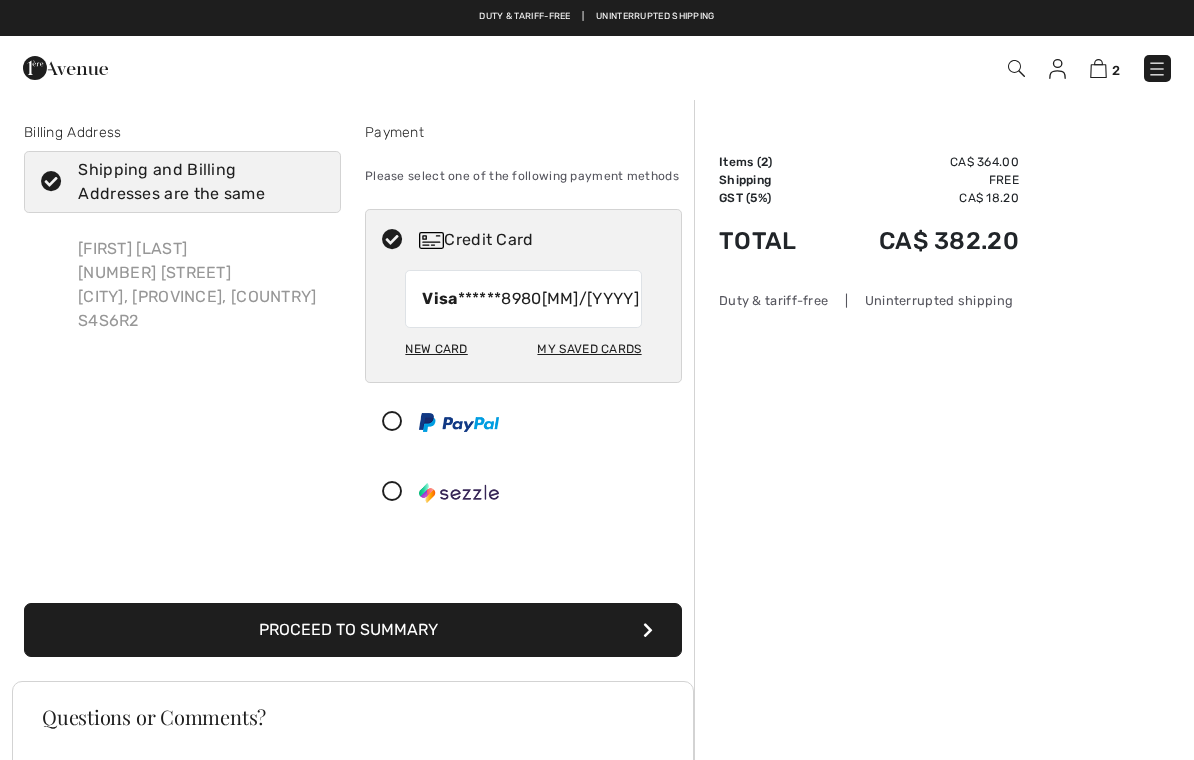 scroll, scrollTop: 0, scrollLeft: 0, axis: both 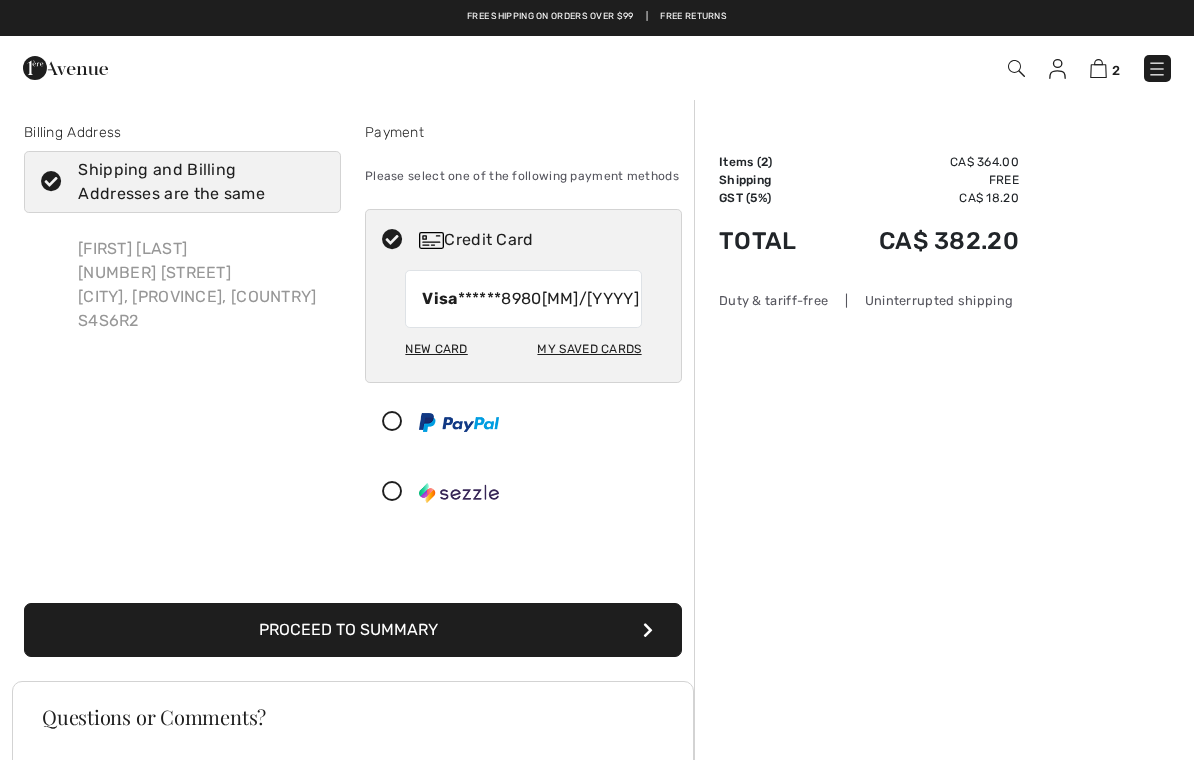 click at bounding box center (648, 630) 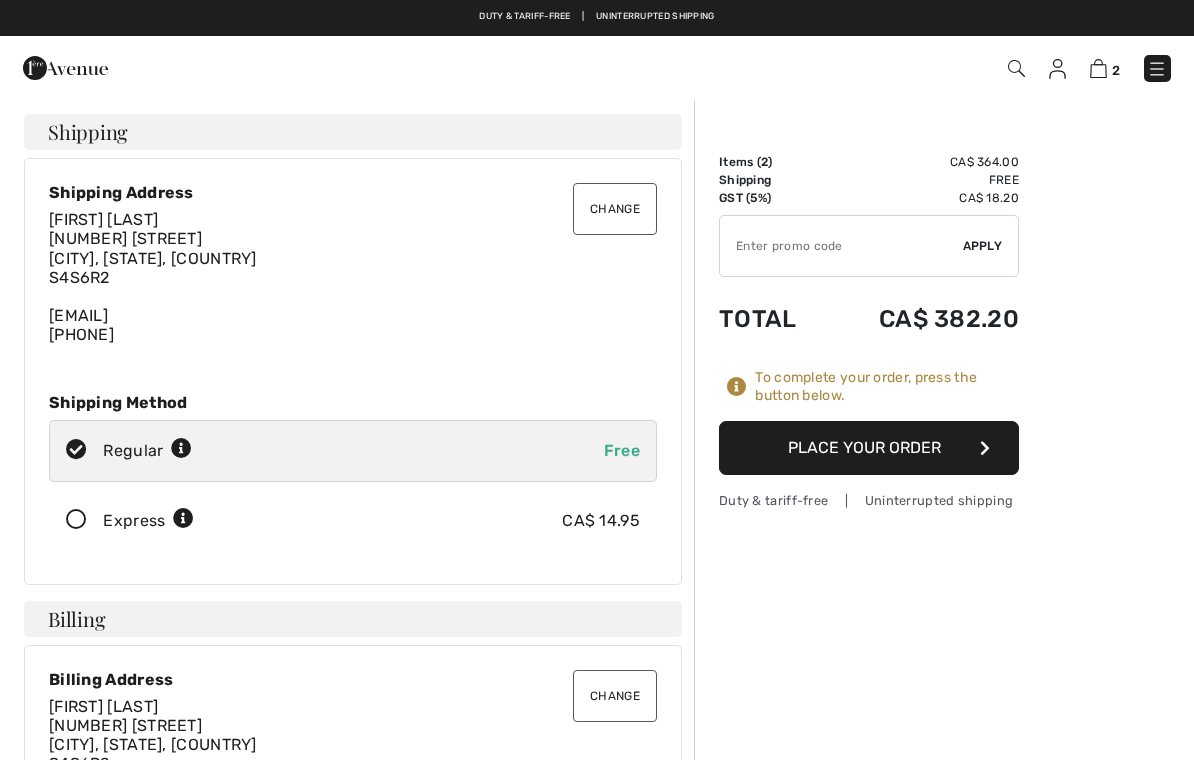 scroll, scrollTop: 0, scrollLeft: 0, axis: both 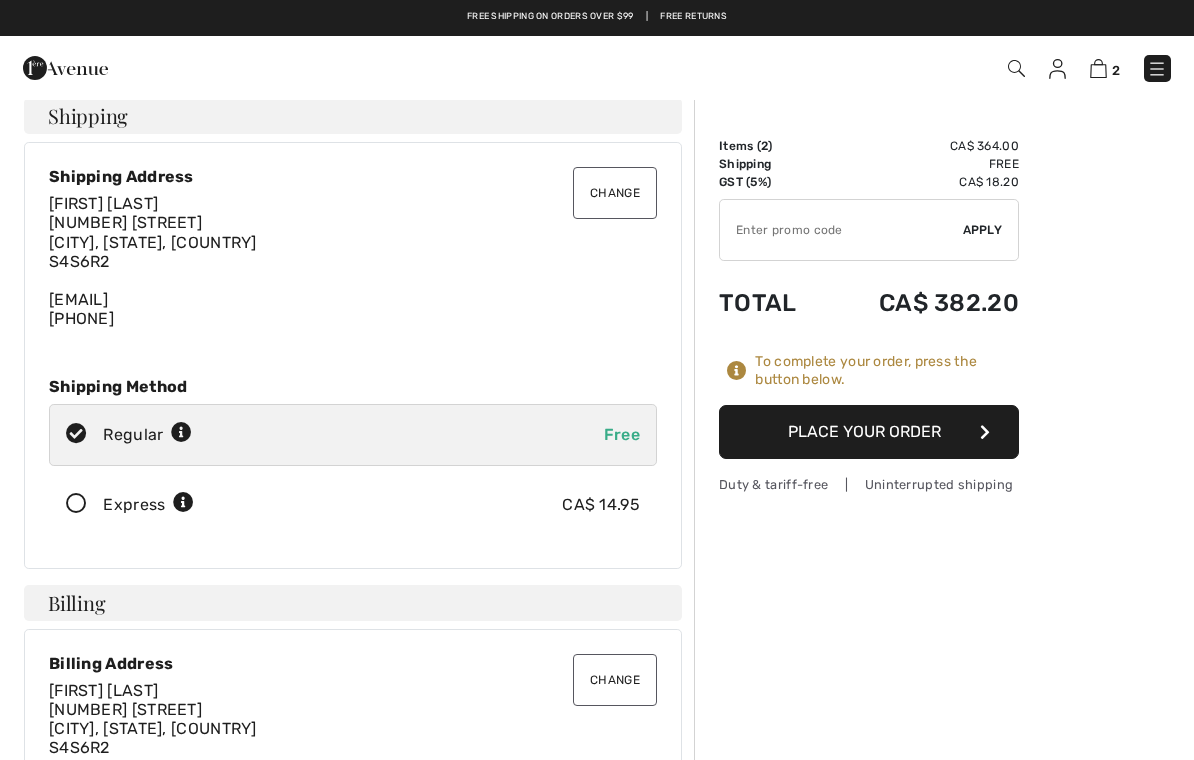 click on "Place Your Order" at bounding box center [869, 432] 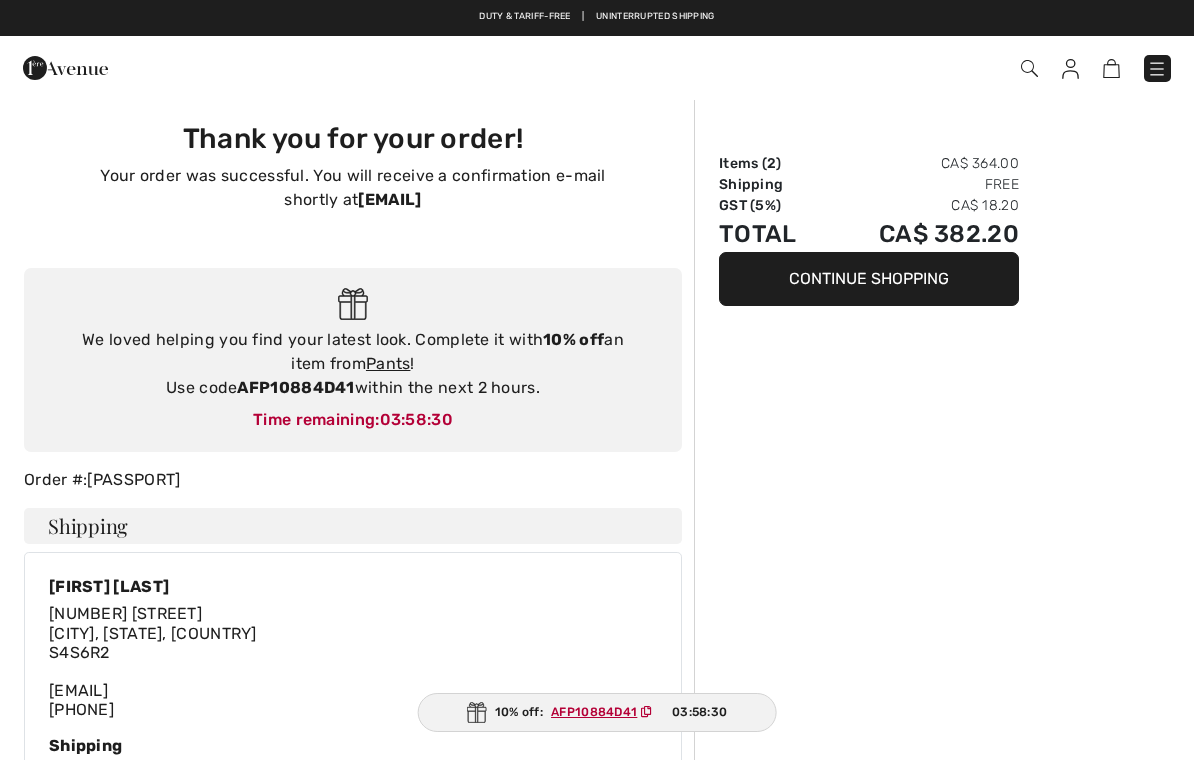 scroll, scrollTop: 0, scrollLeft: 0, axis: both 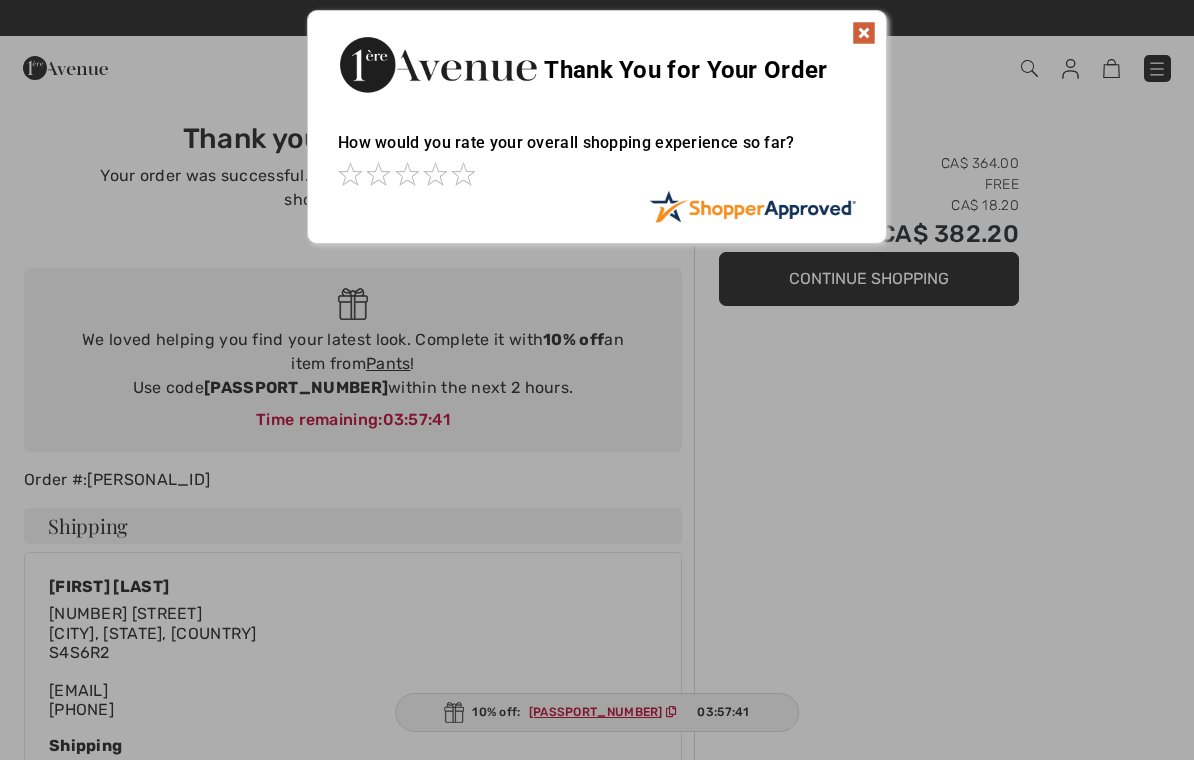 click 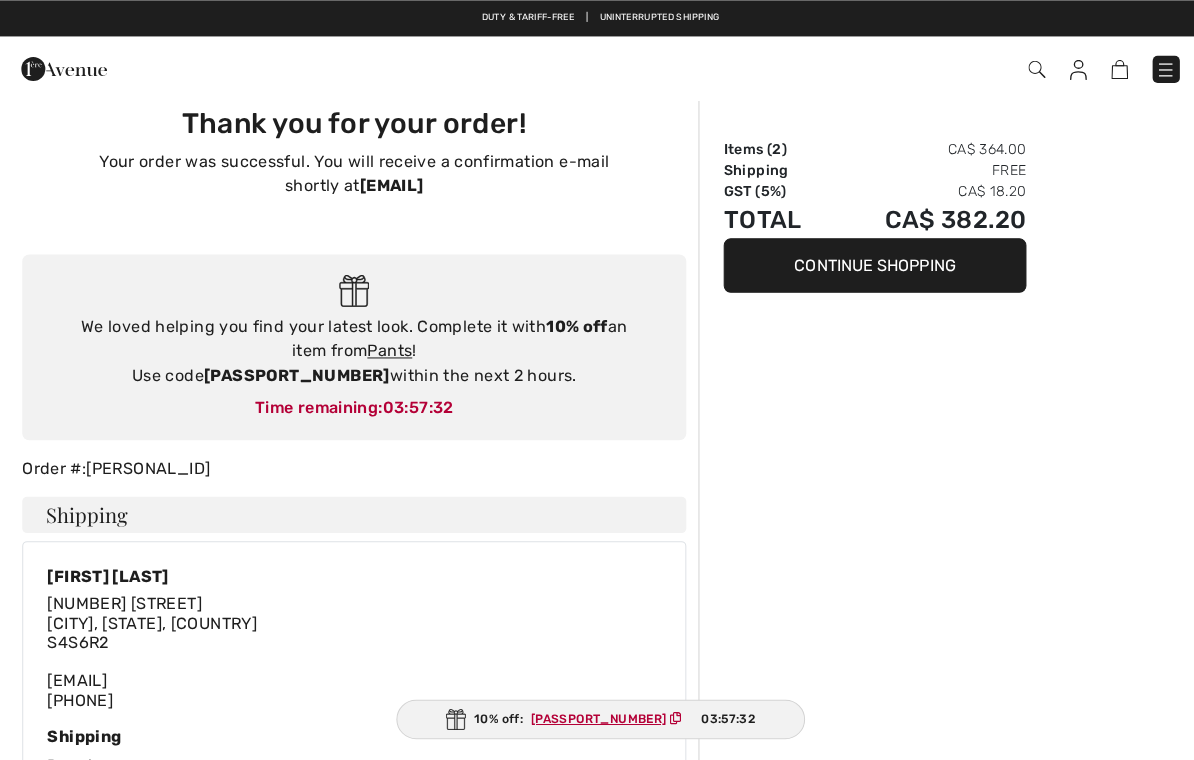 scroll, scrollTop: 9, scrollLeft: 0, axis: vertical 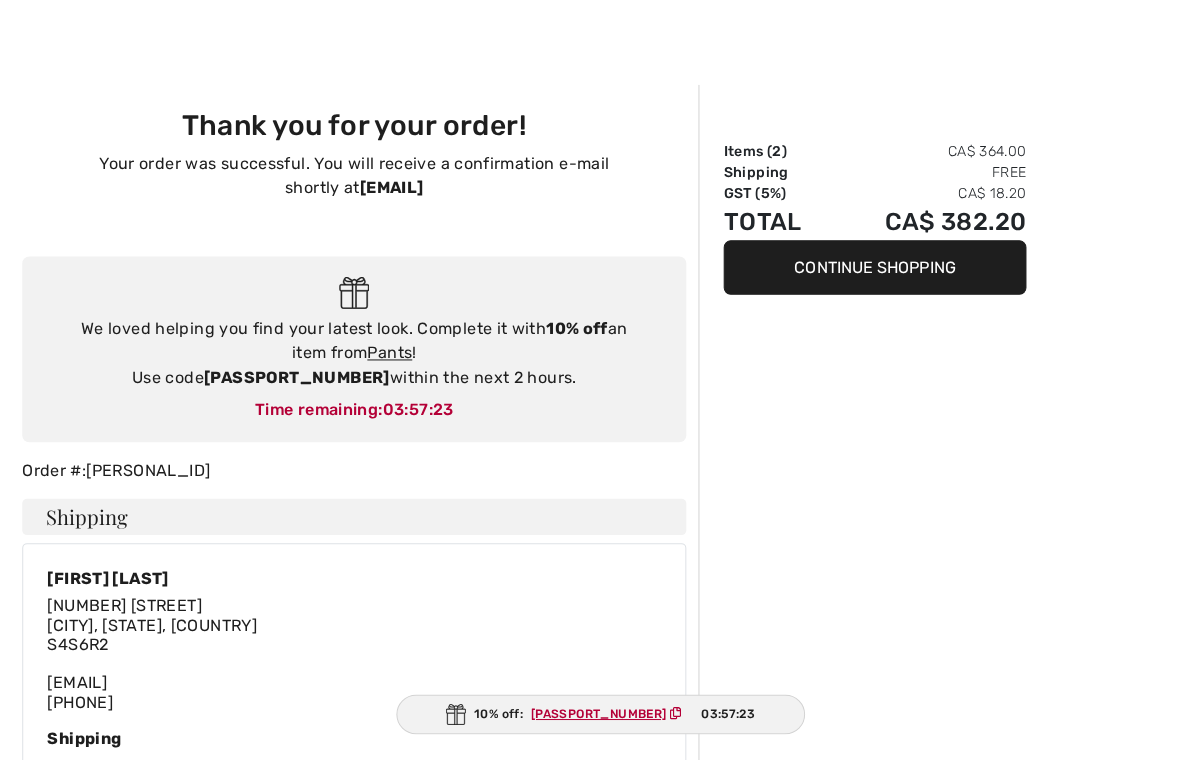 click on "Order Summary
Items ( 2 )
CA$ 364.00
Shipping
Free
GST (5%) CA$ 18.20
Total
CA$ 382.20
Continue Shopping" 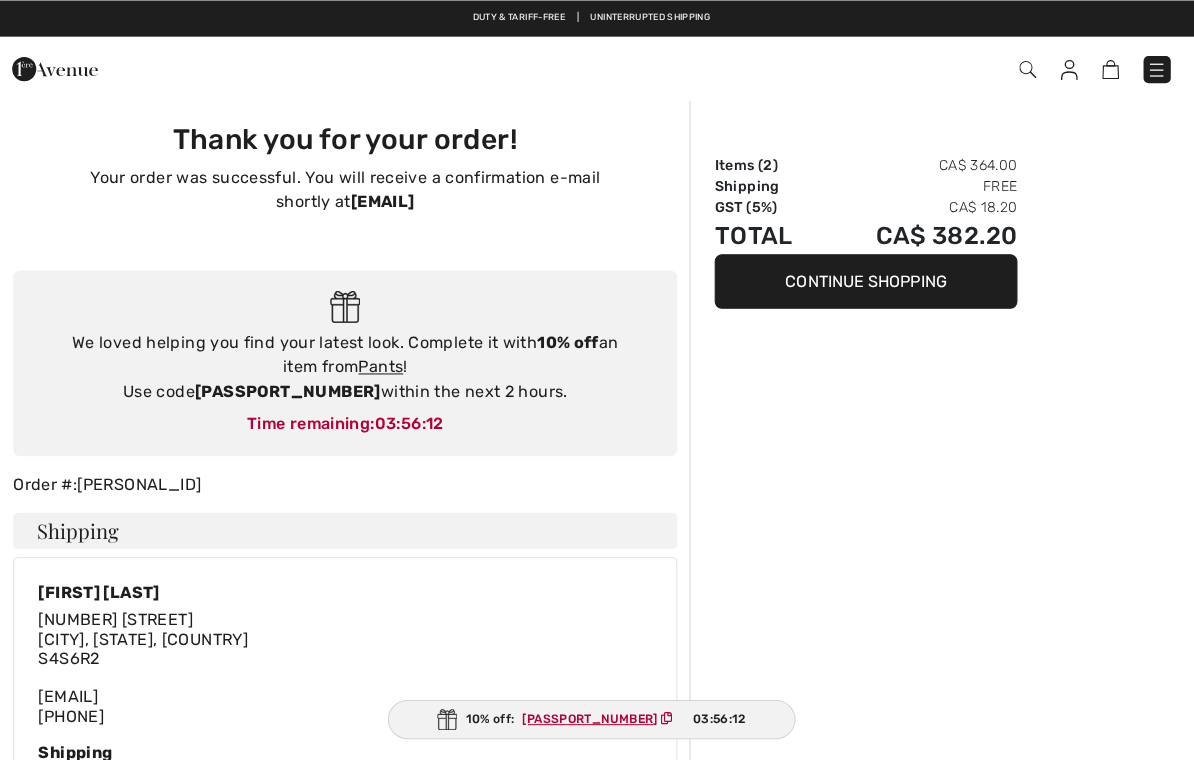 scroll, scrollTop: 0, scrollLeft: 0, axis: both 